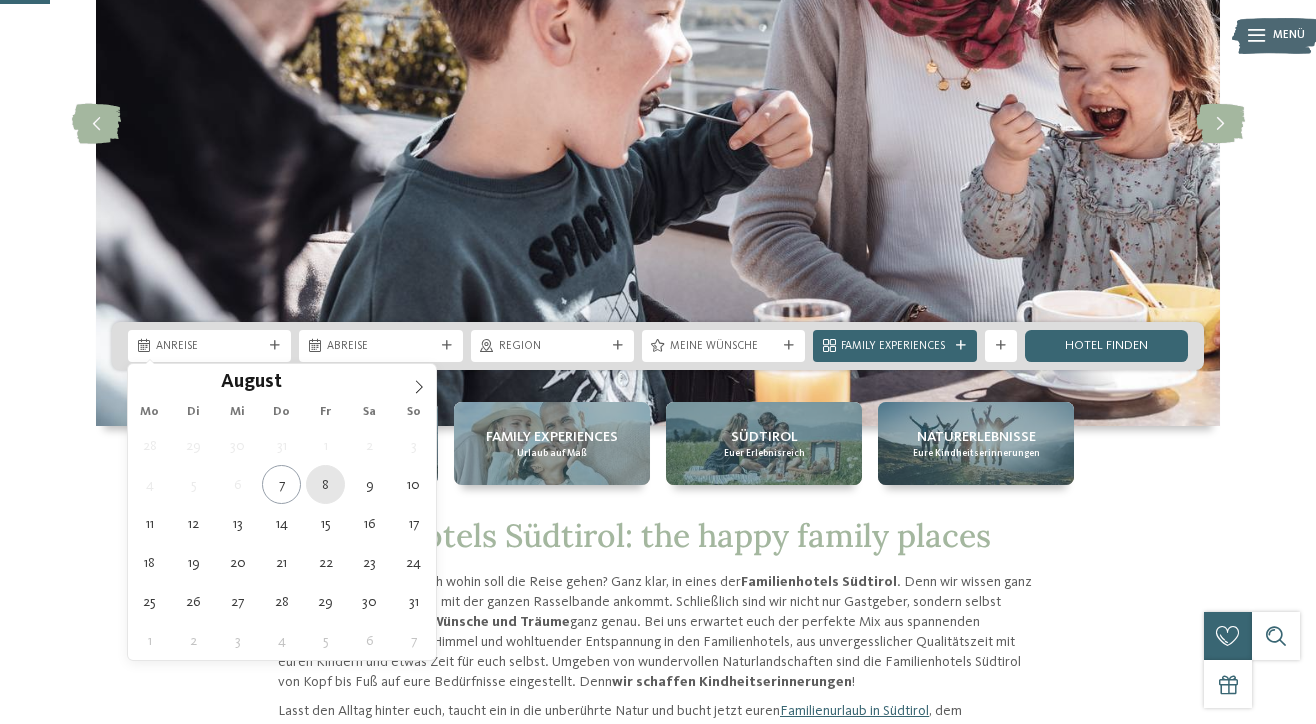 scroll, scrollTop: 258, scrollLeft: 0, axis: vertical 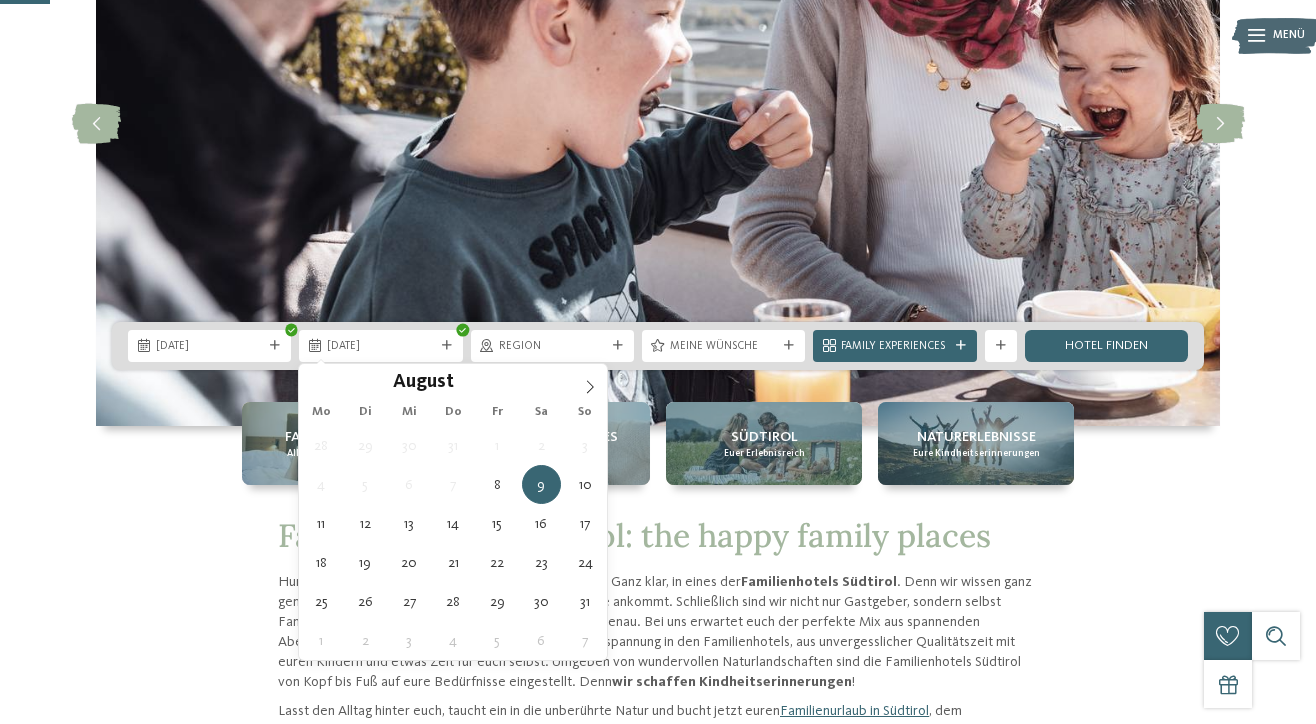 type on "11.08.2025" 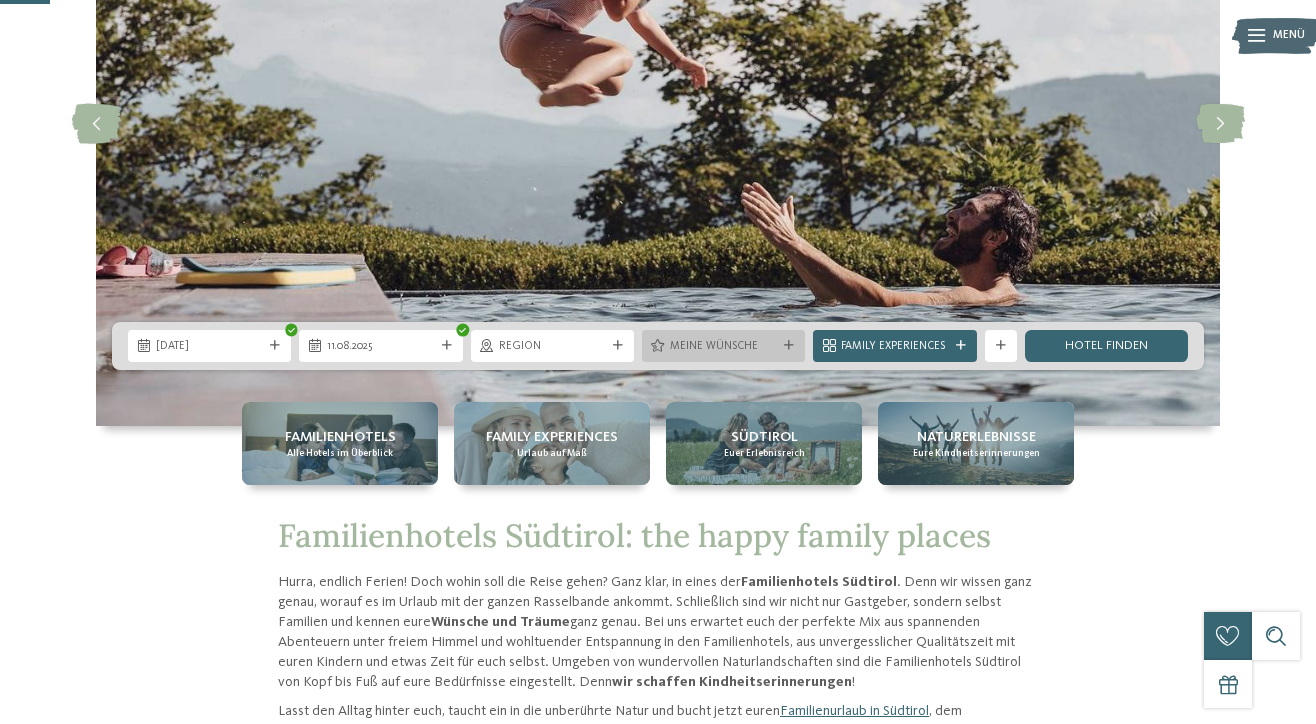 click at bounding box center [789, 346] 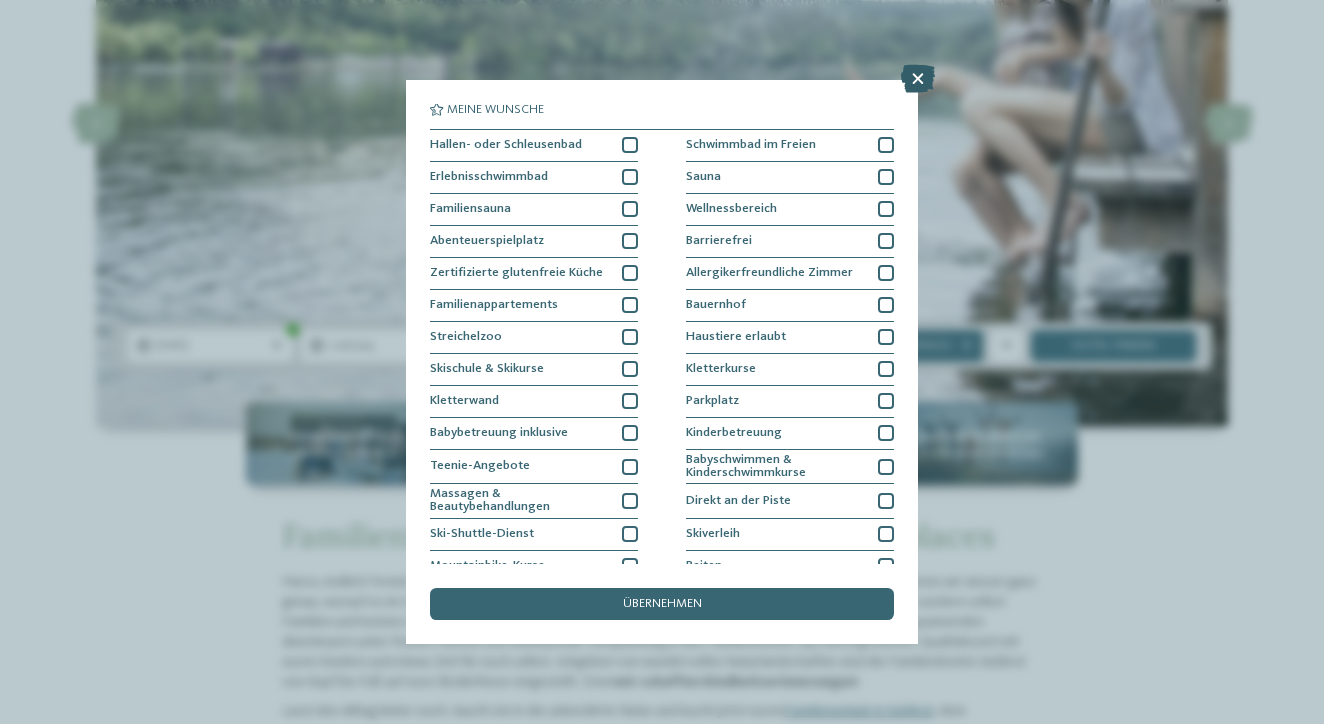 click at bounding box center (918, 79) 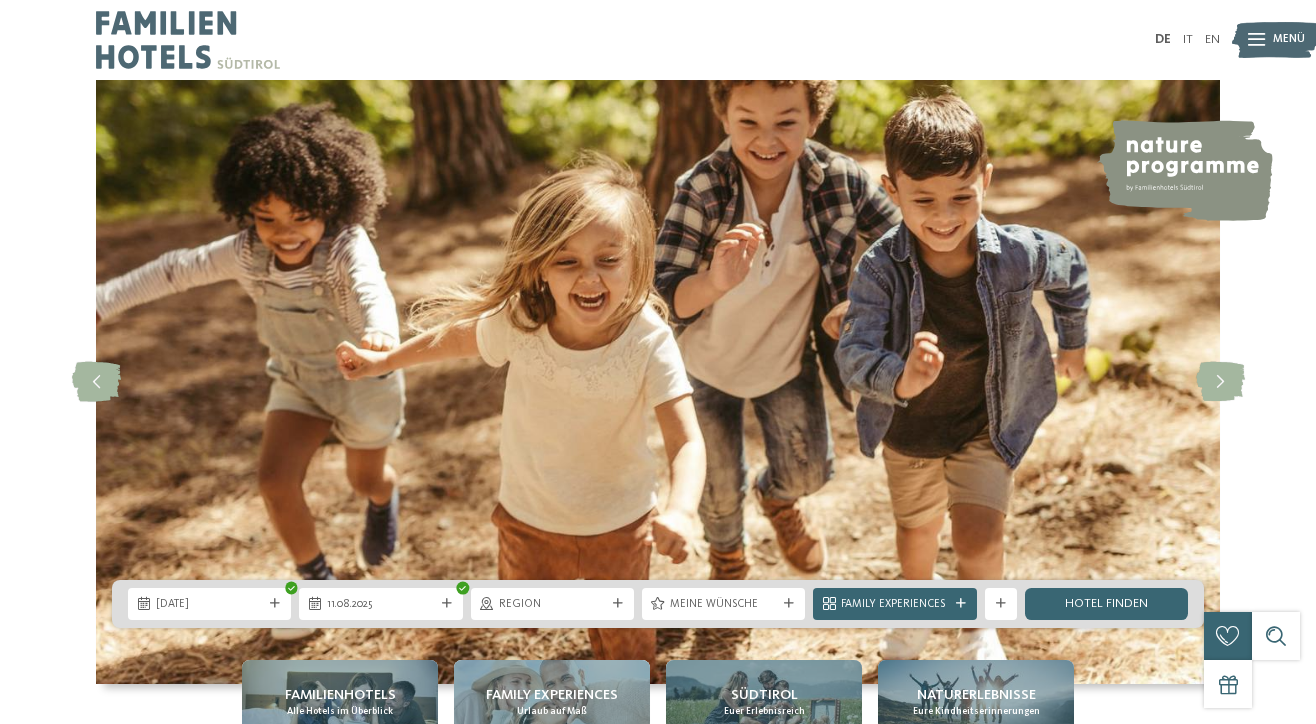 scroll, scrollTop: 0, scrollLeft: 0, axis: both 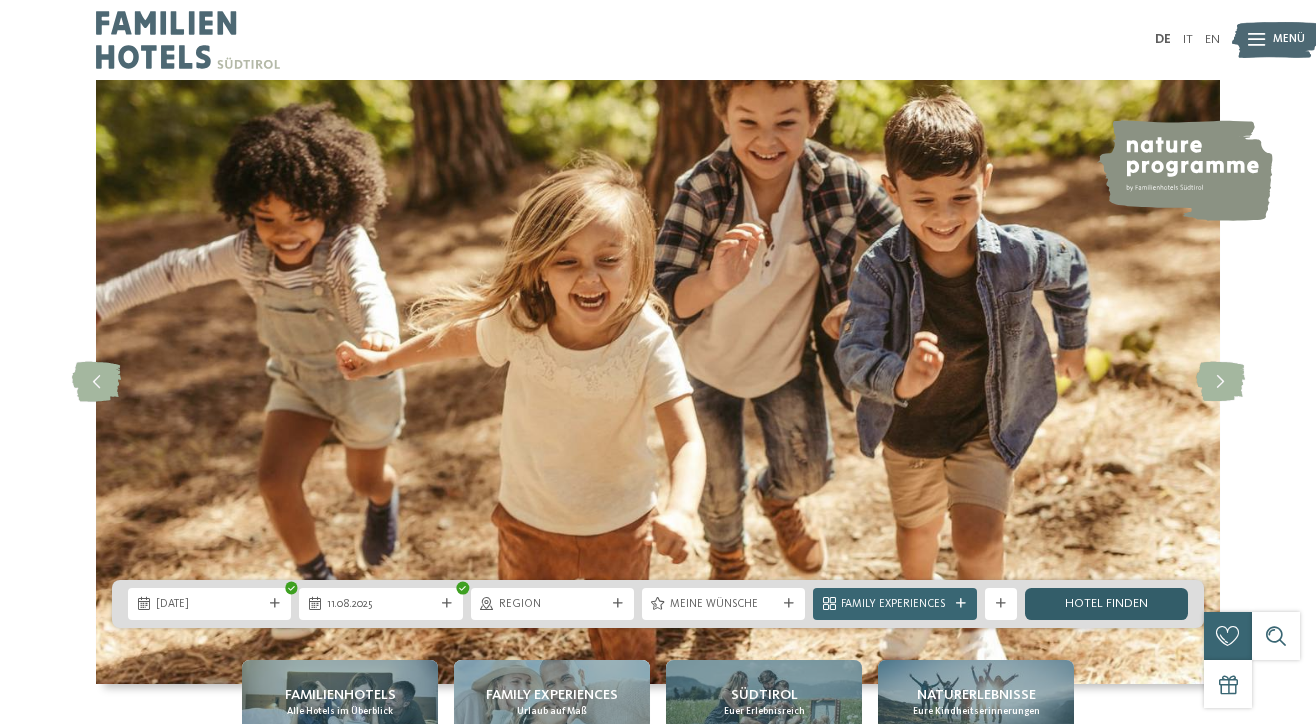 click on "Hotel finden" at bounding box center (1106, 604) 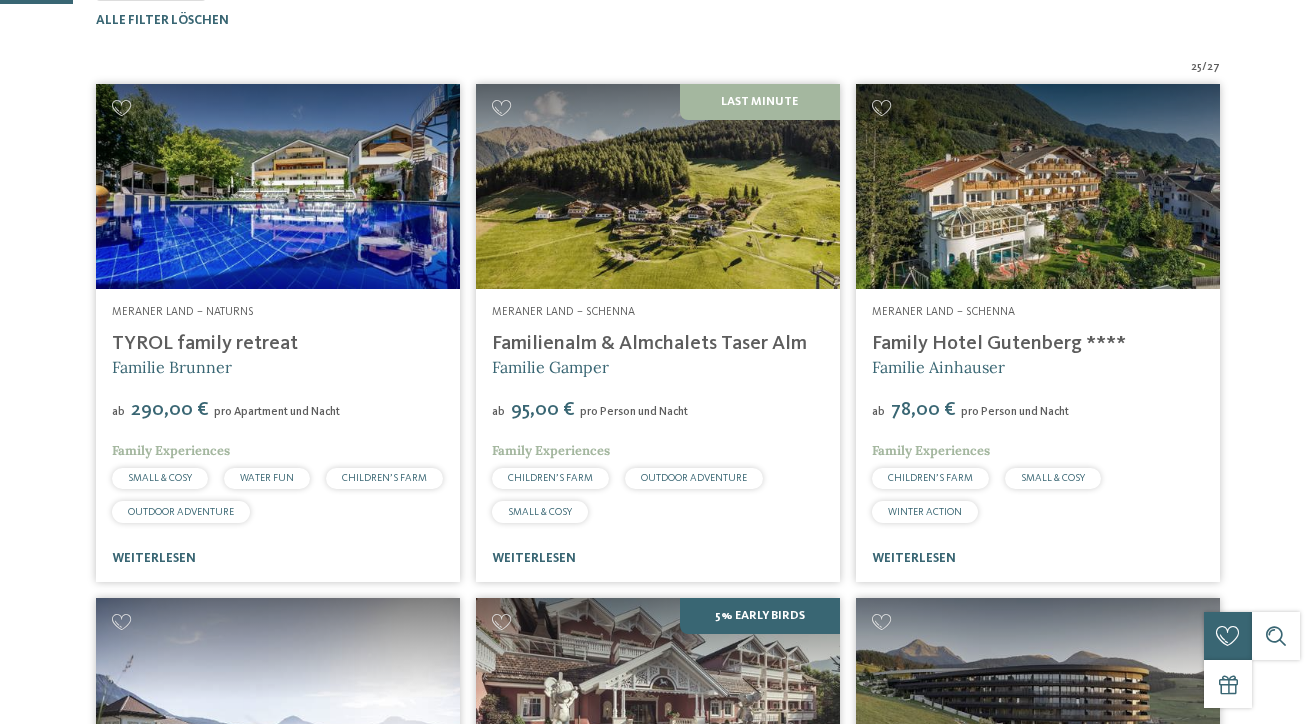 scroll, scrollTop: 0, scrollLeft: 0, axis: both 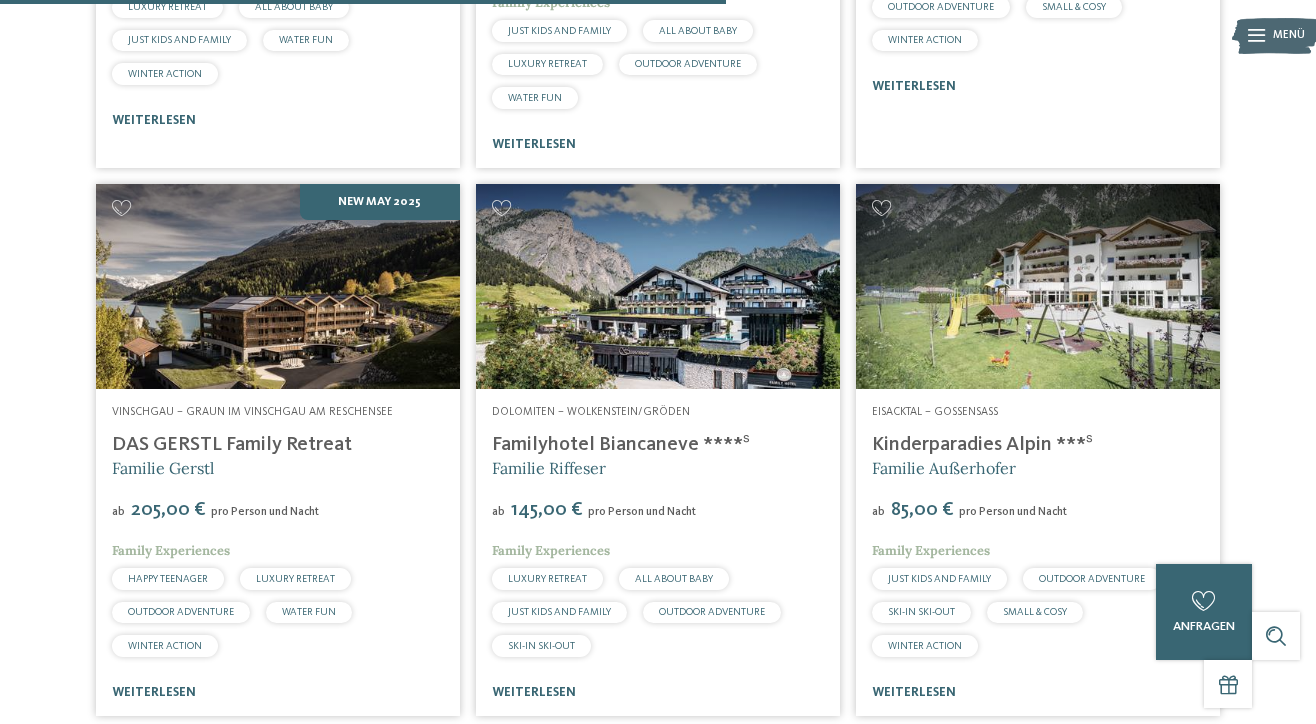 click at bounding box center [278, 286] 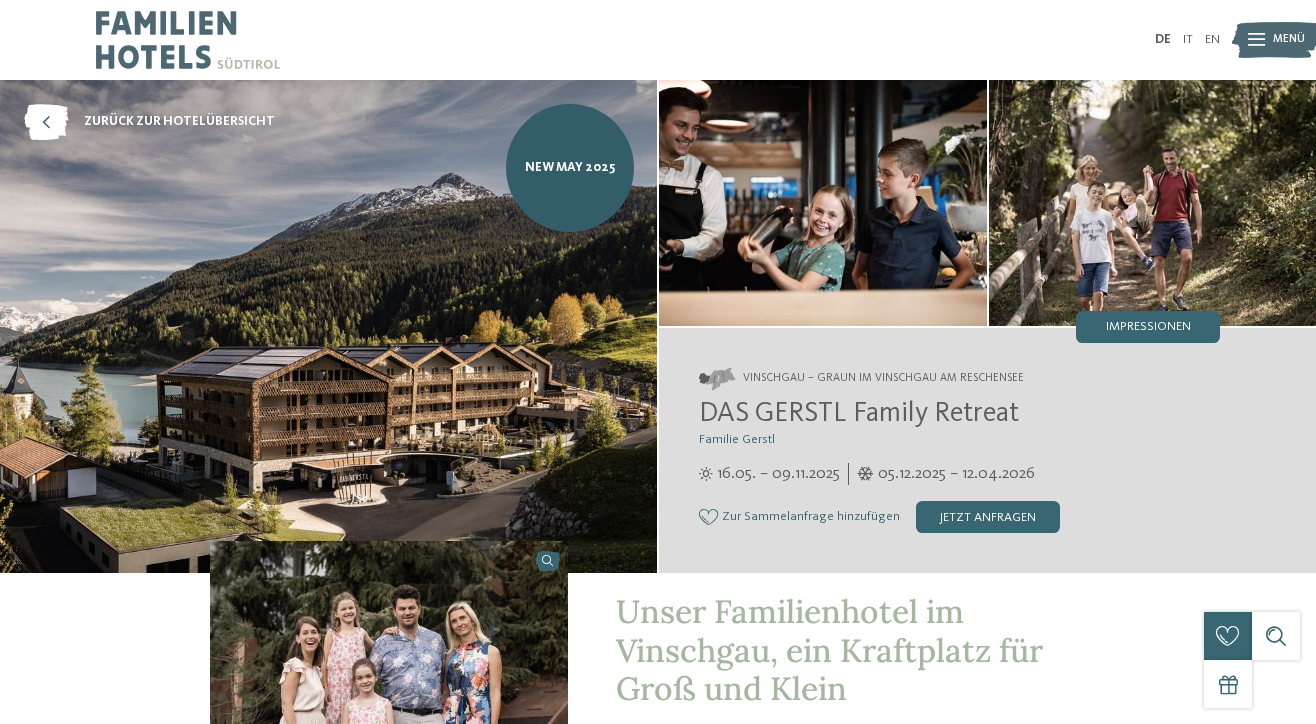 scroll, scrollTop: 0, scrollLeft: 0, axis: both 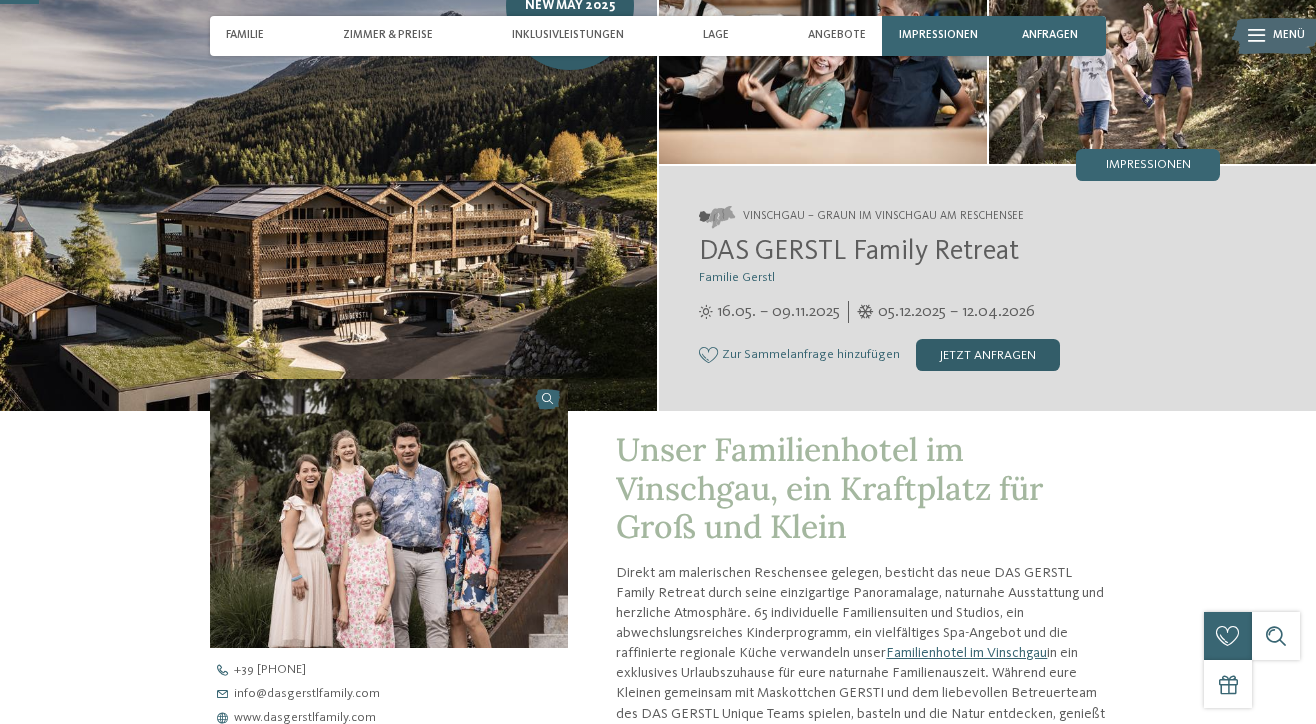 click on "jetzt anfragen" at bounding box center (988, 355) 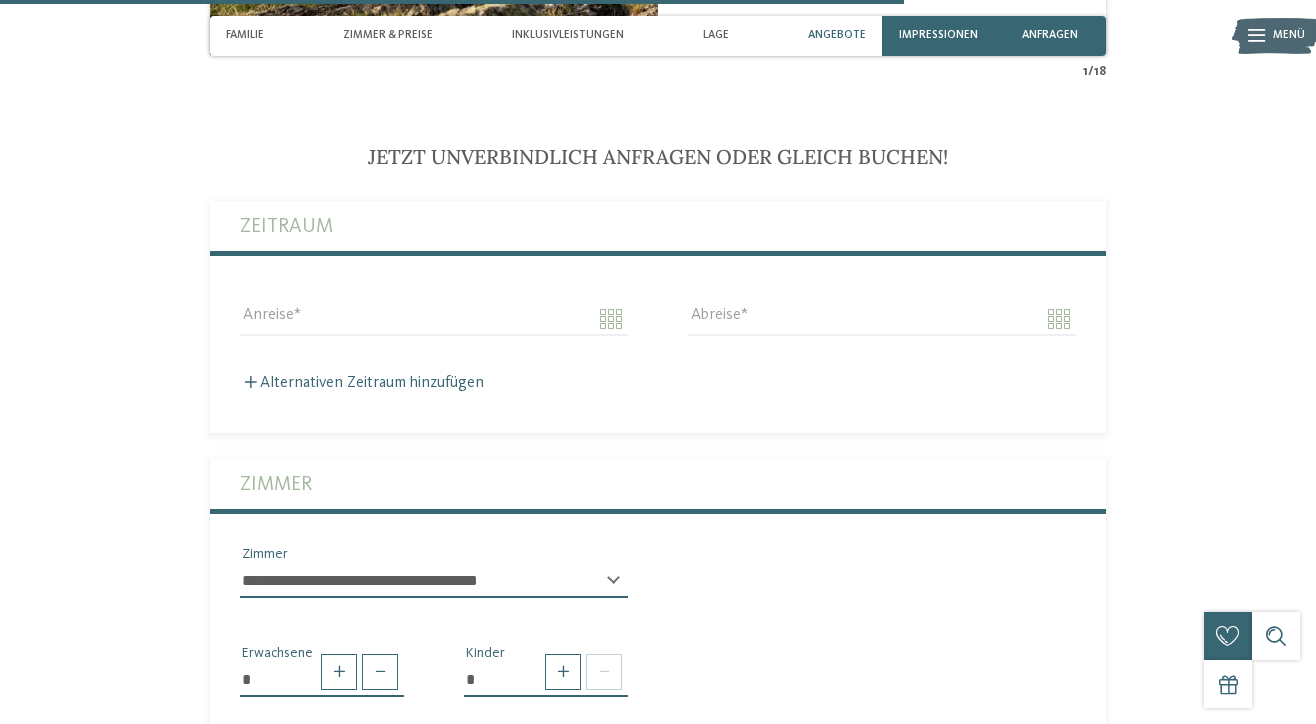 scroll, scrollTop: 3738, scrollLeft: 0, axis: vertical 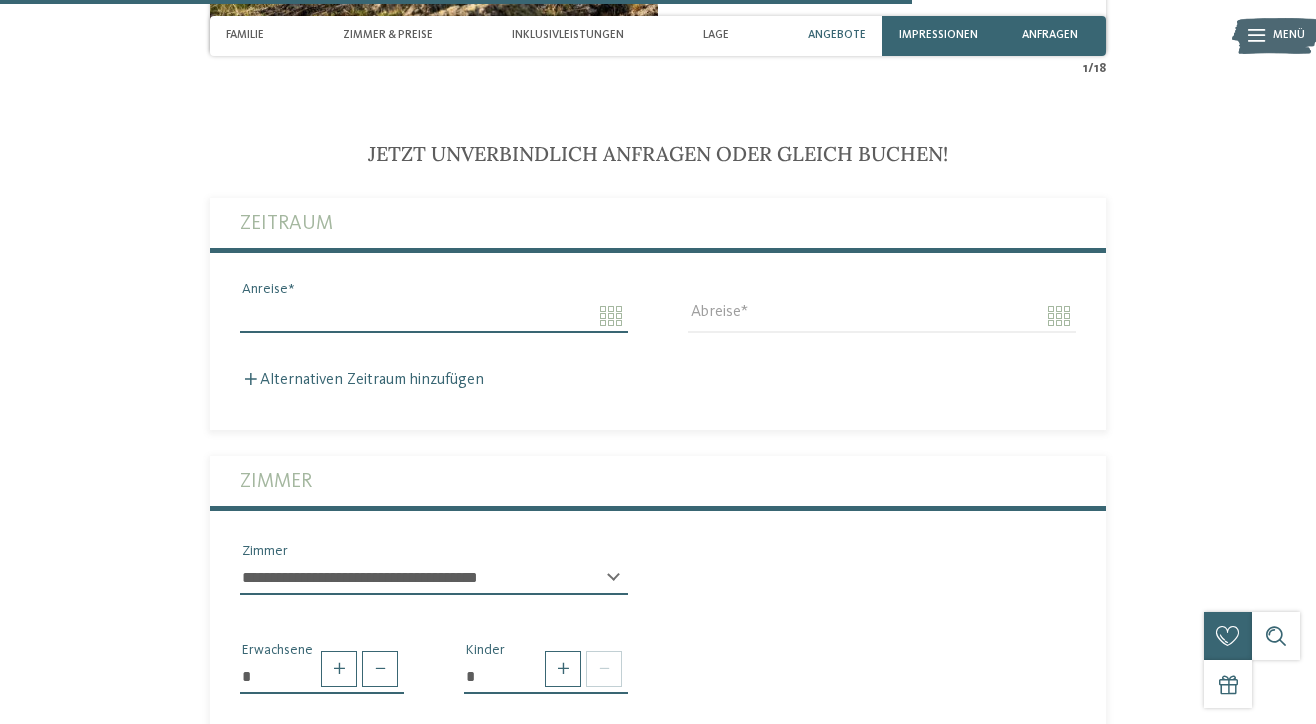 click on "Anreise" at bounding box center (434, 316) 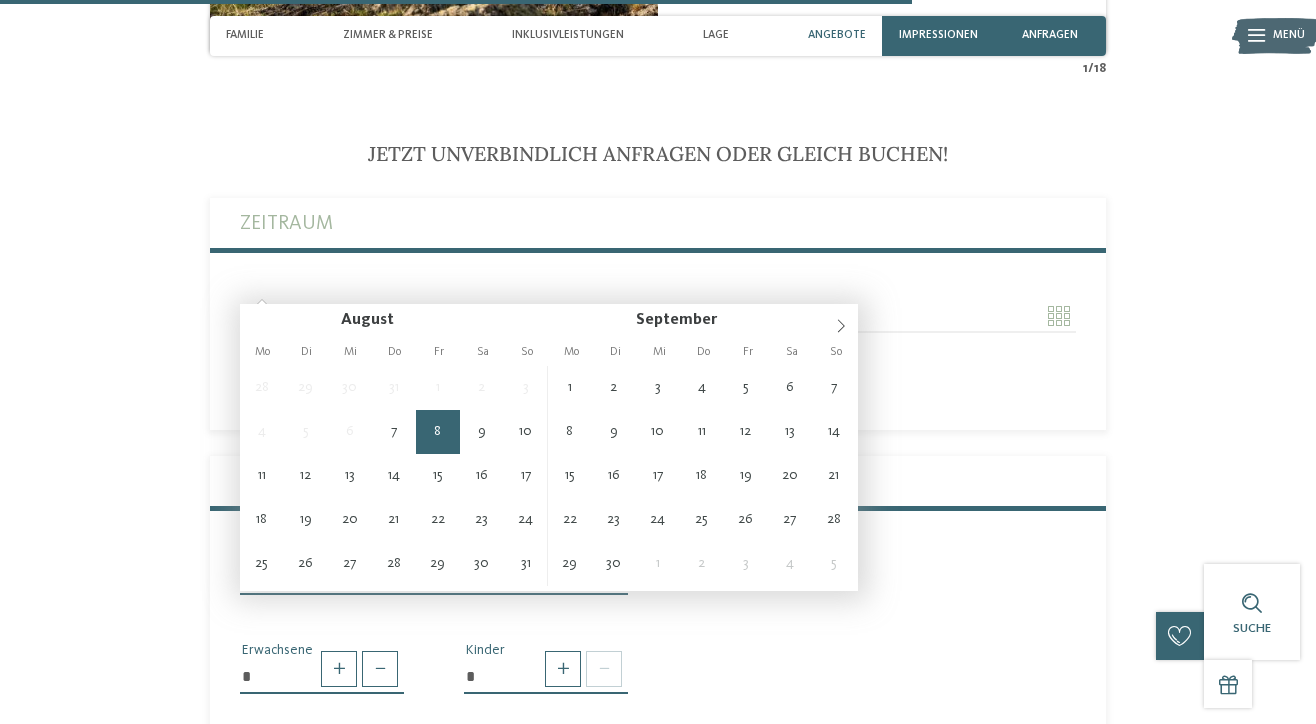 type on "**********" 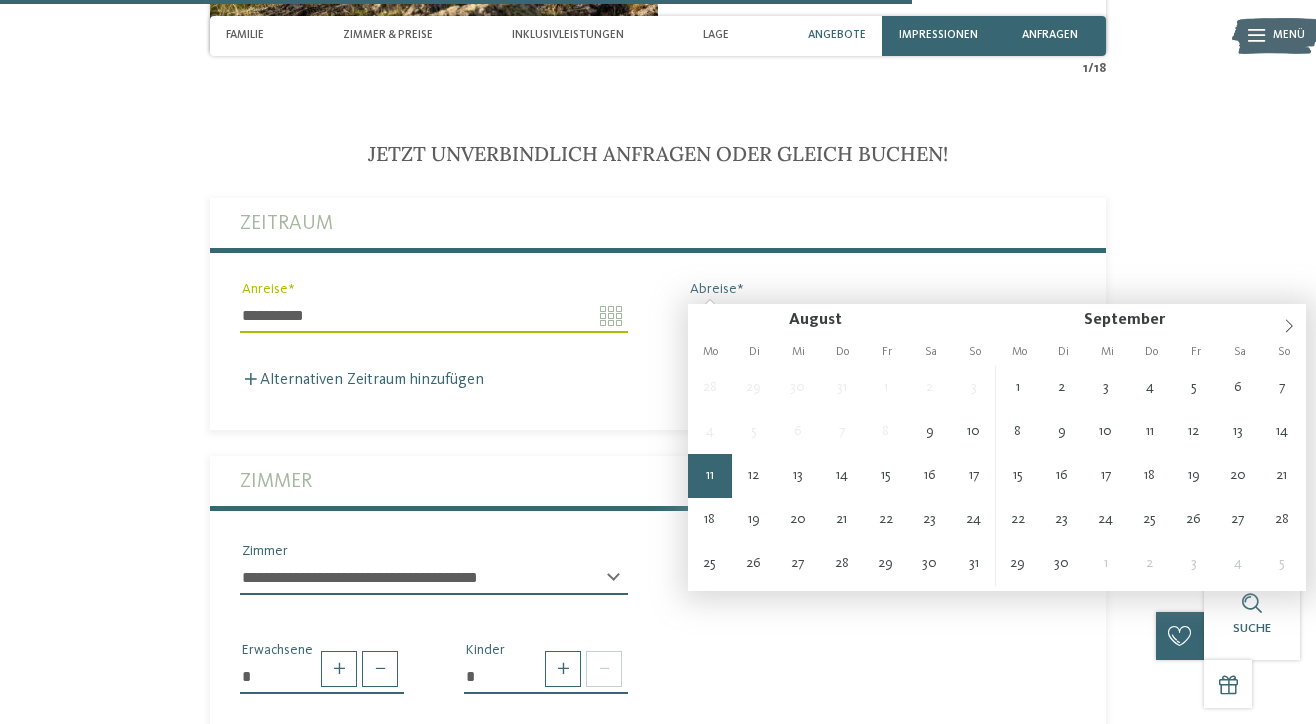 type on "**********" 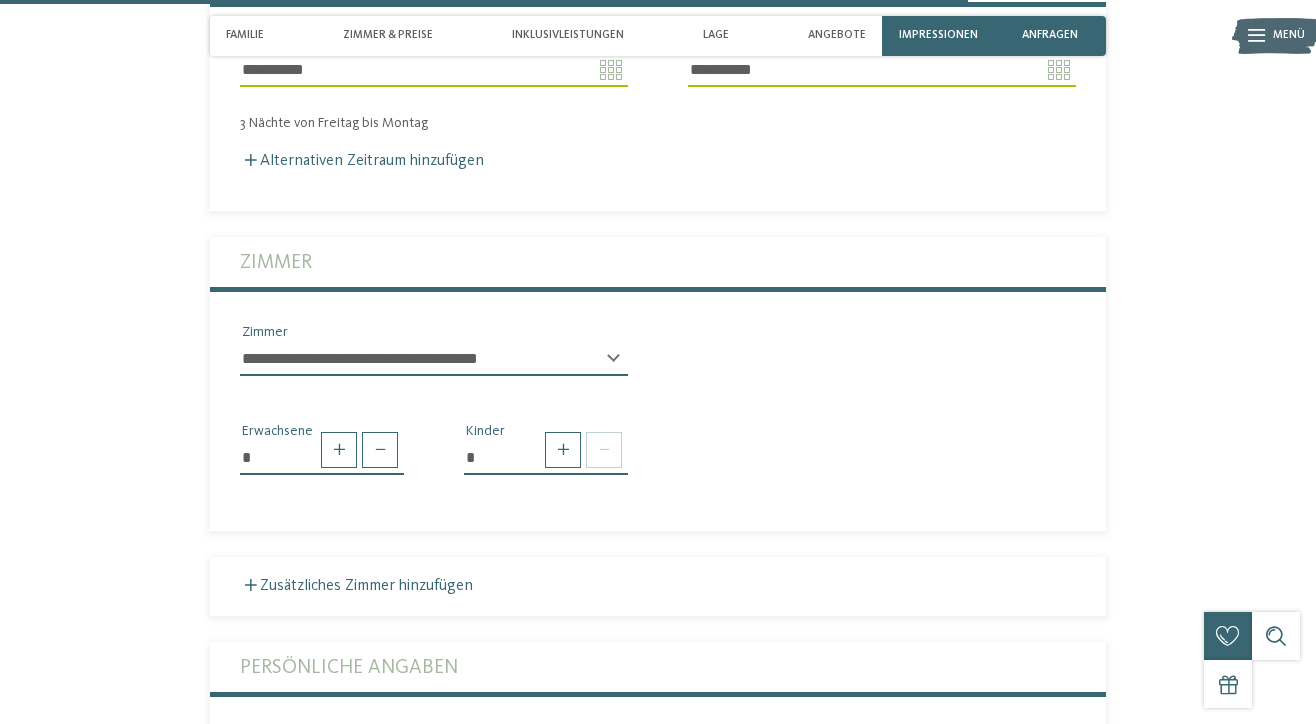 scroll, scrollTop: 3991, scrollLeft: 0, axis: vertical 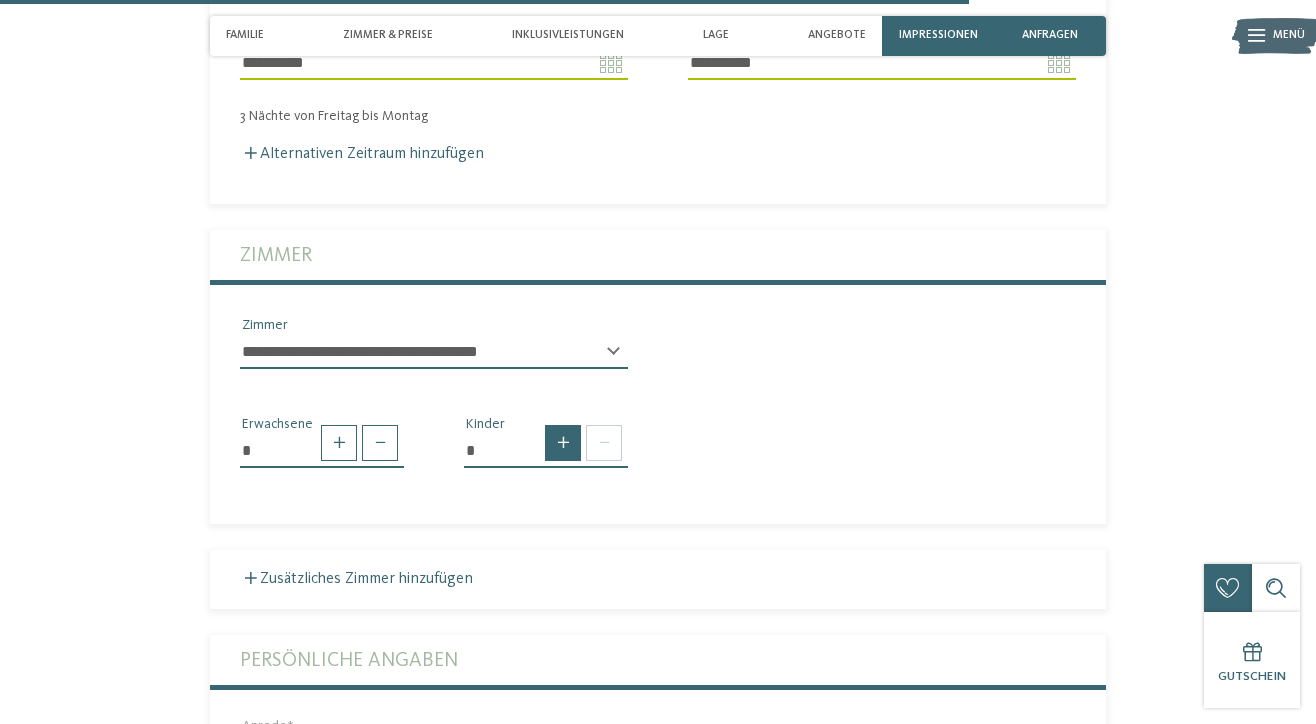 click at bounding box center (563, 443) 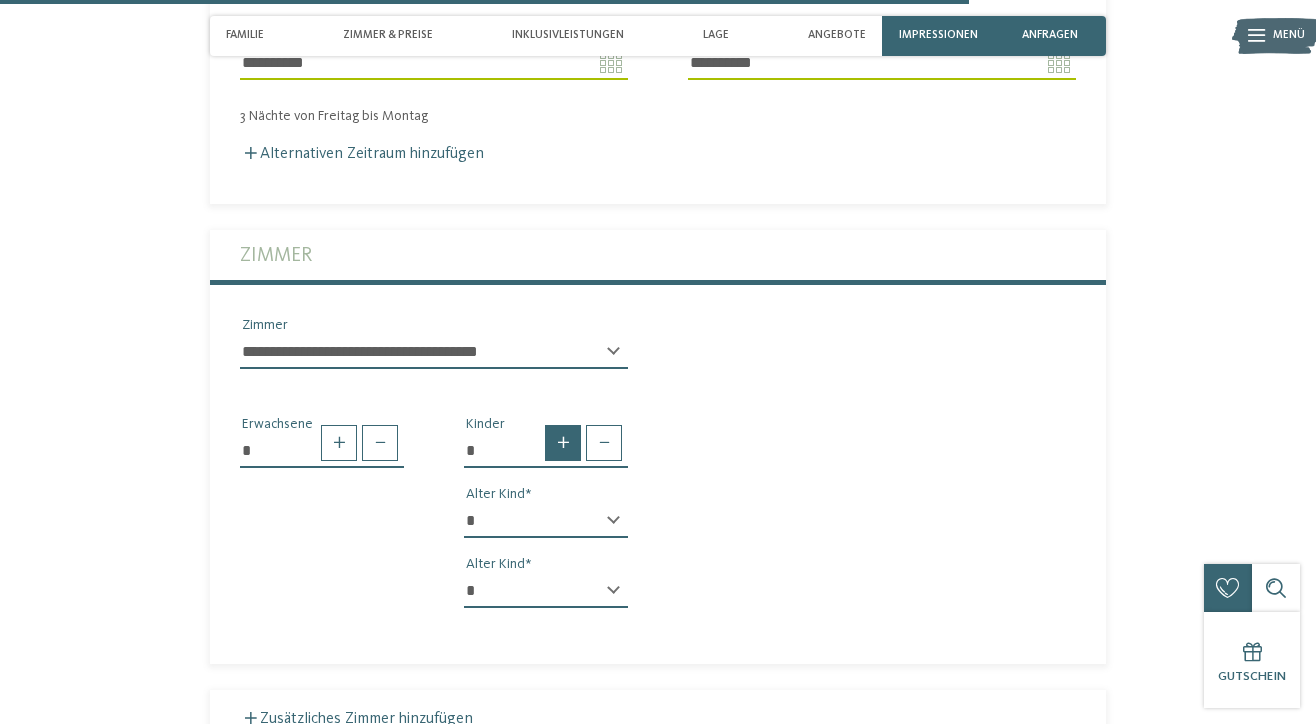 click at bounding box center (563, 443) 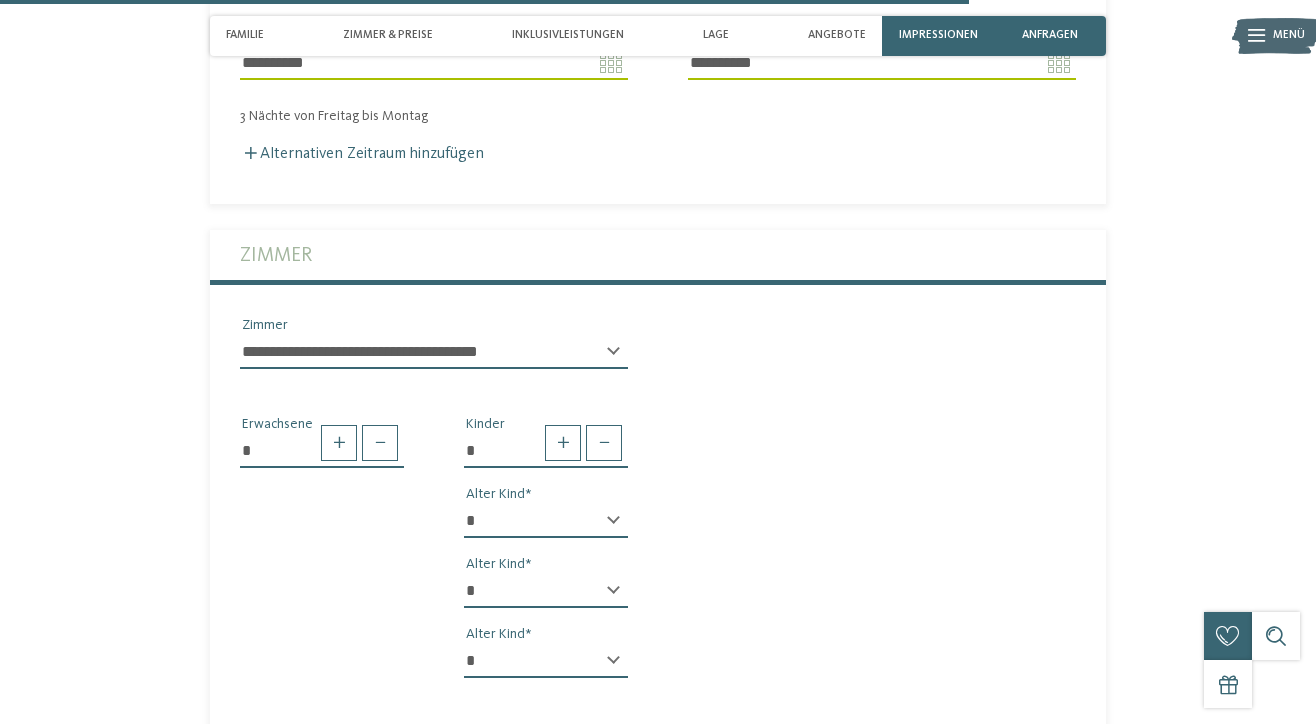 select on "*" 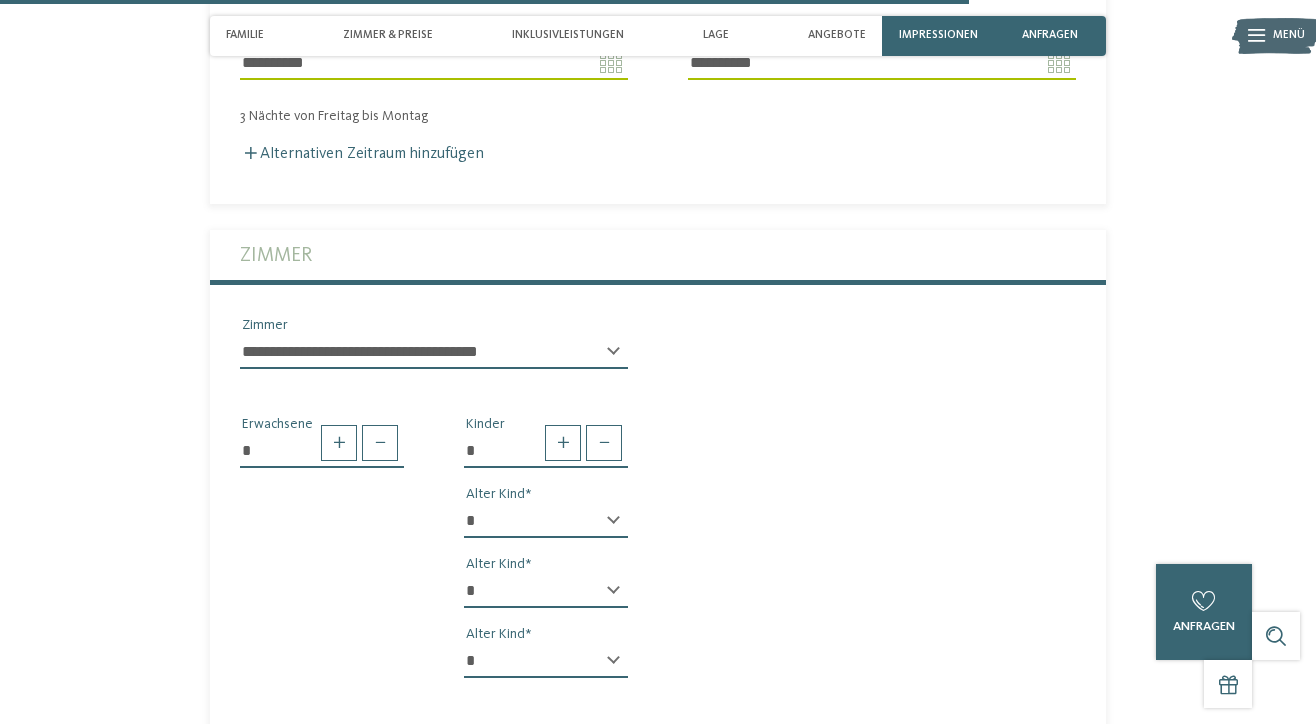 select on "*" 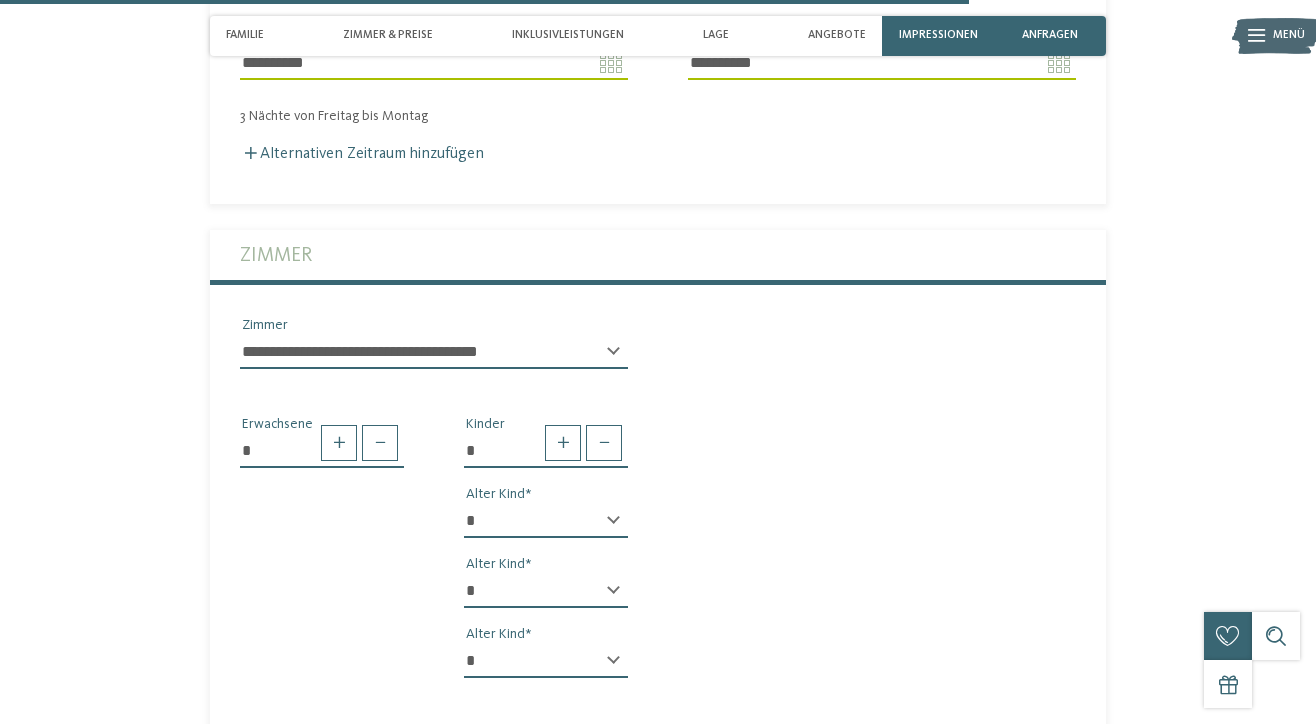 click on "* * * * * * * * * * * ** ** ** ** ** ** ** **     Alter Kind" at bounding box center [546, 669] 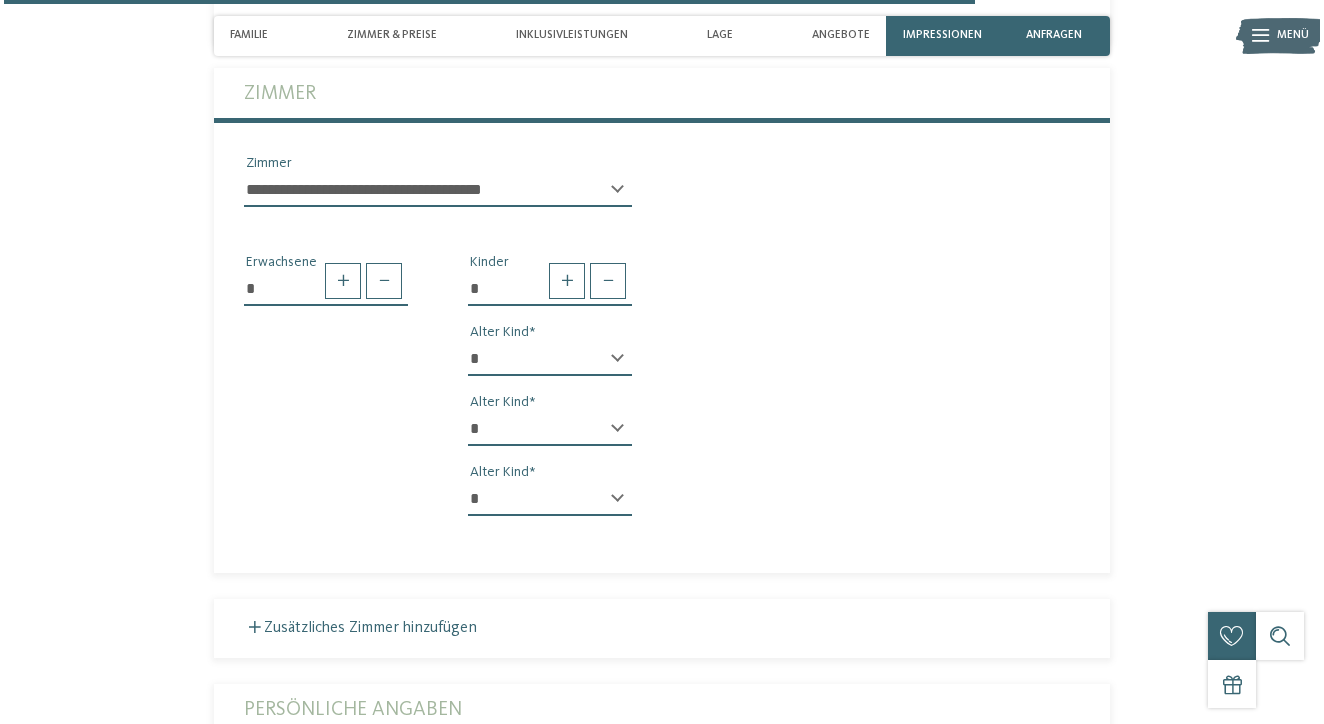 scroll, scrollTop: 4218, scrollLeft: 0, axis: vertical 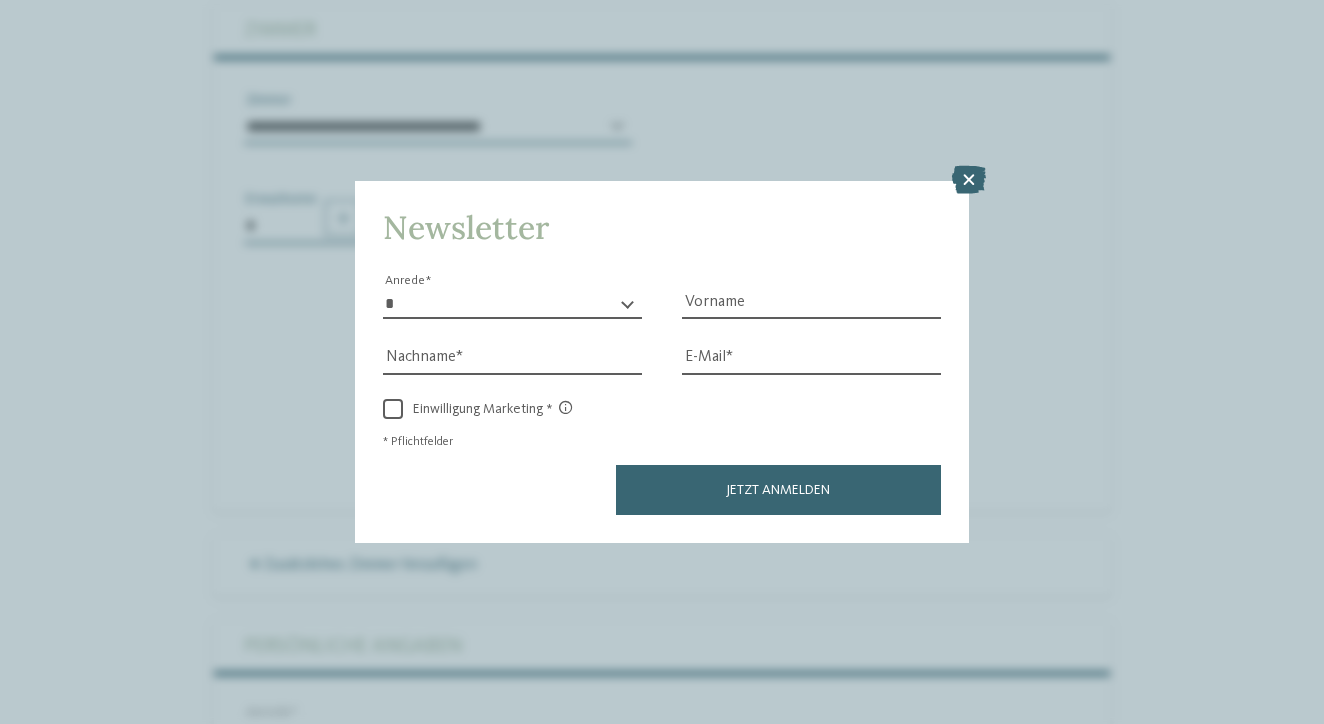 select on "*" 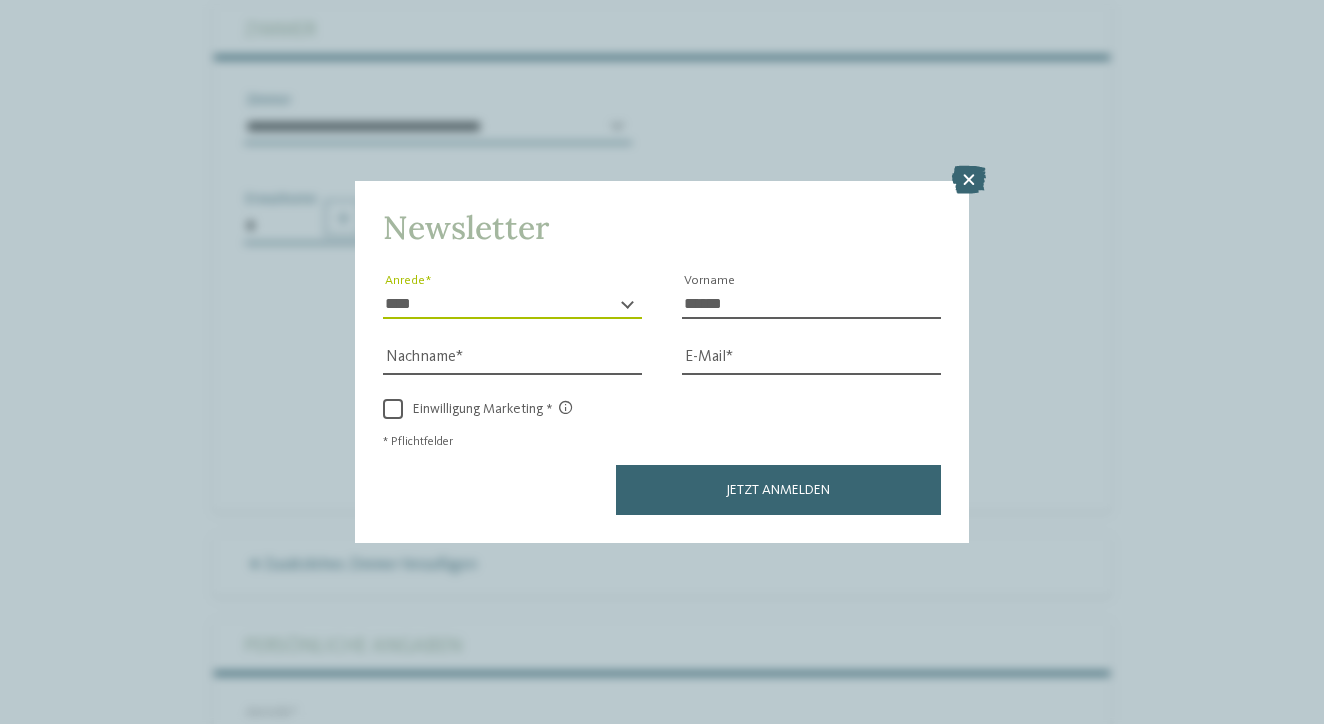 type on "******" 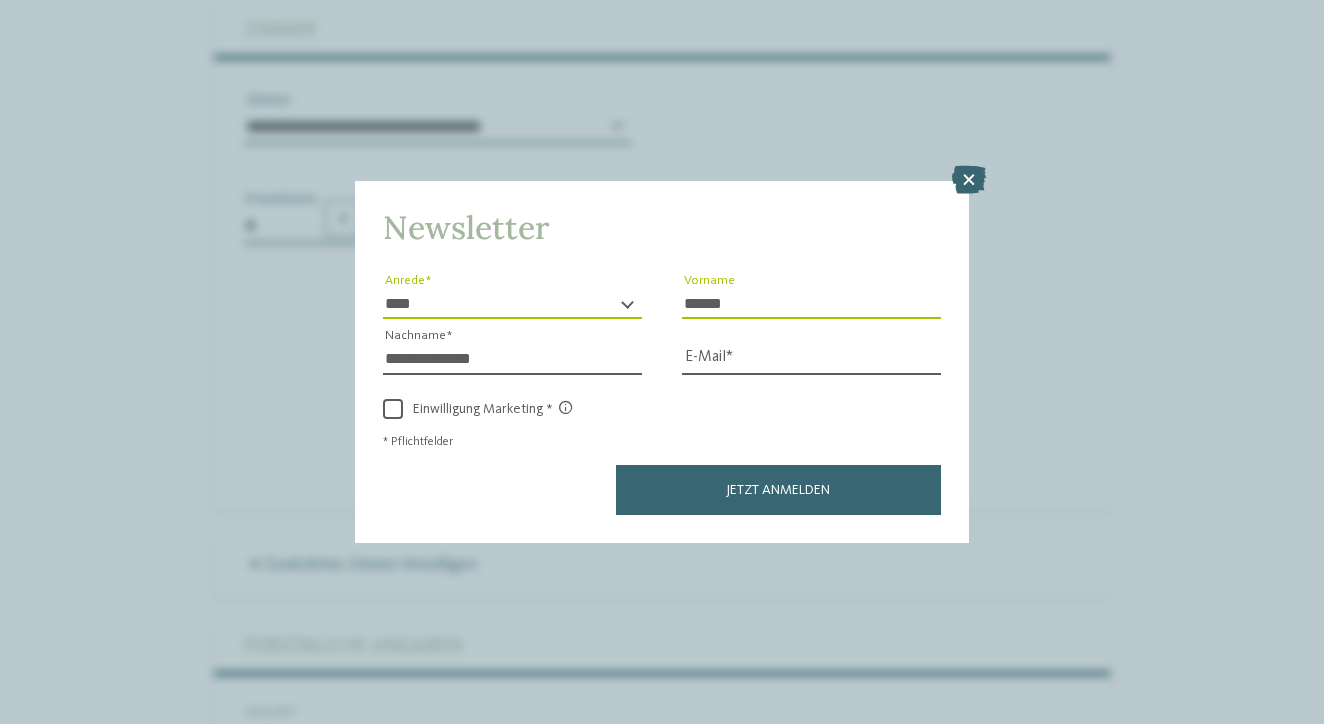 type on "**********" 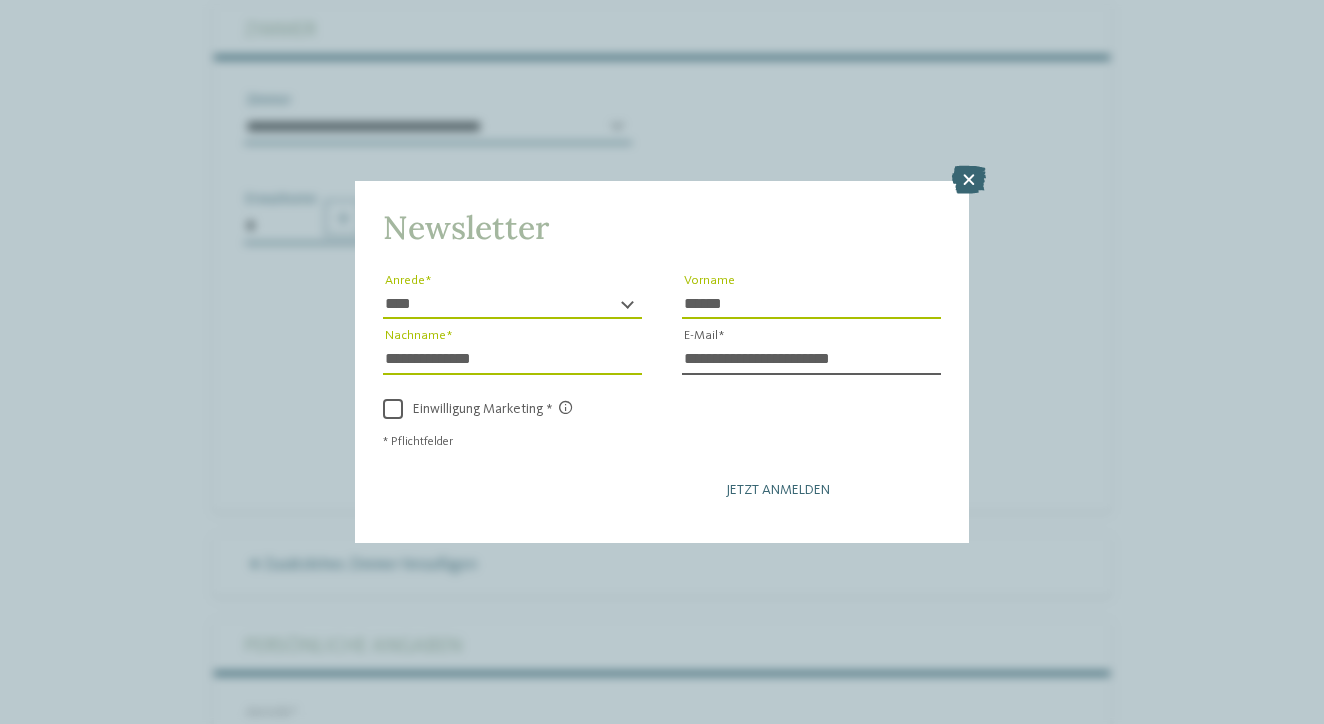 type on "**********" 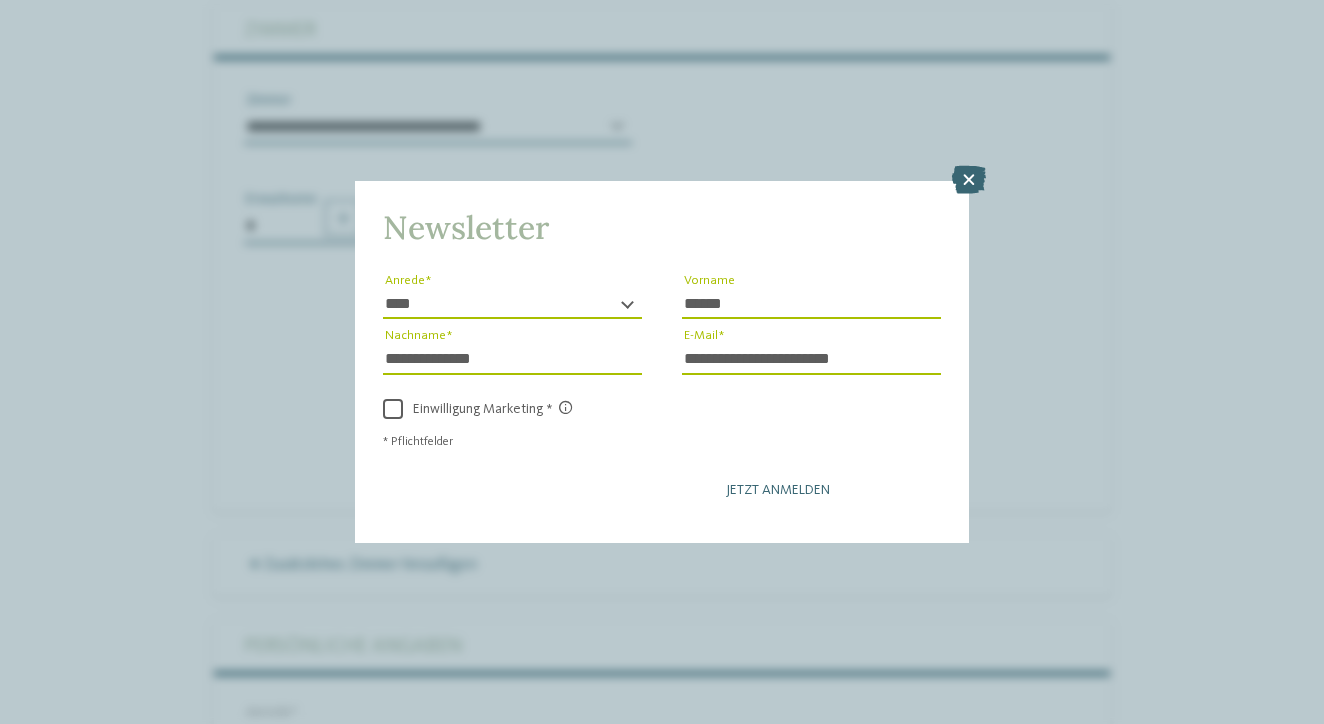 click on "Jetzt anmelden" at bounding box center (778, 490) 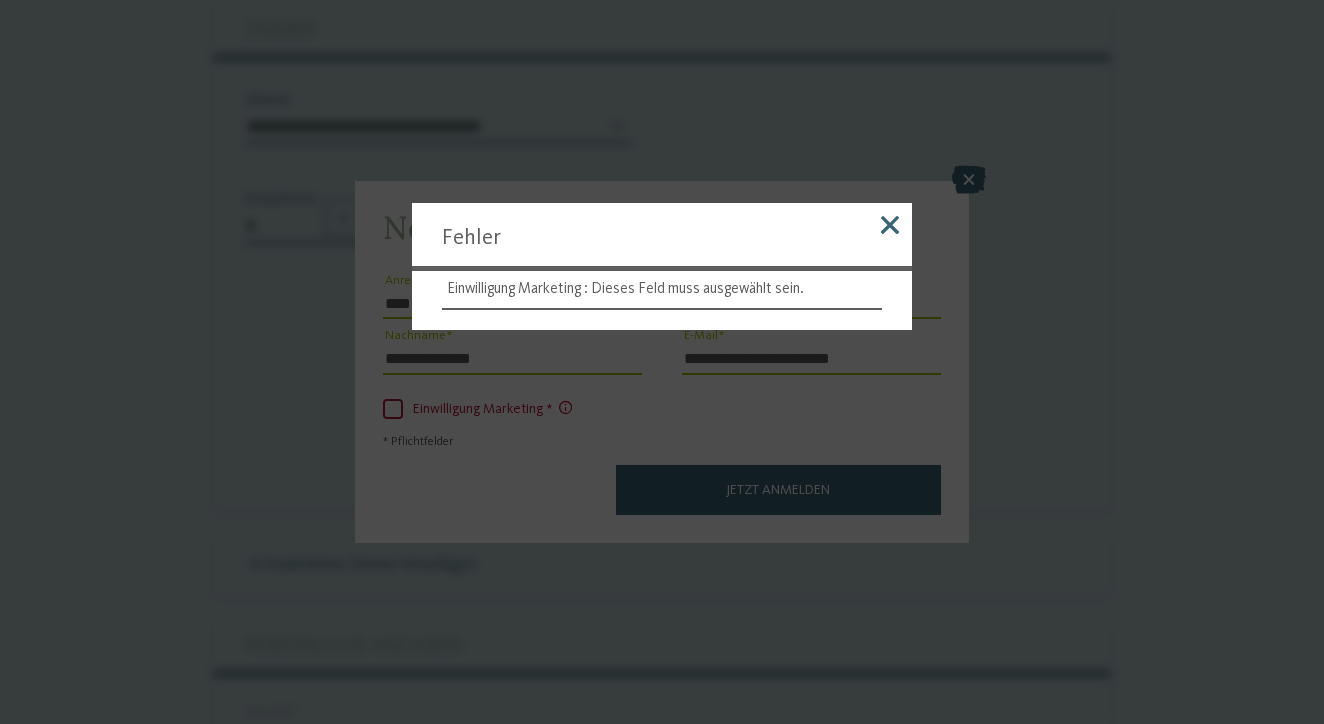 click at bounding box center (890, 225) 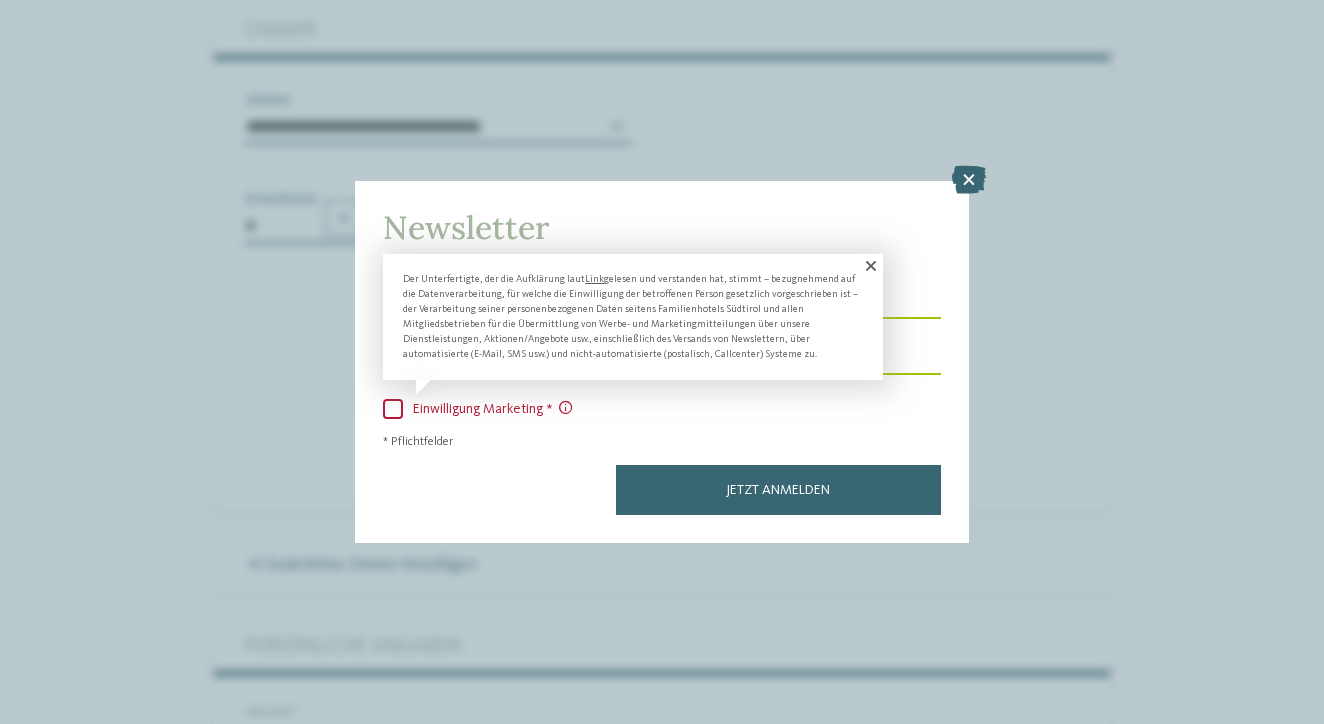 click on "Einwilligung Marketing" at bounding box center [487, 409] 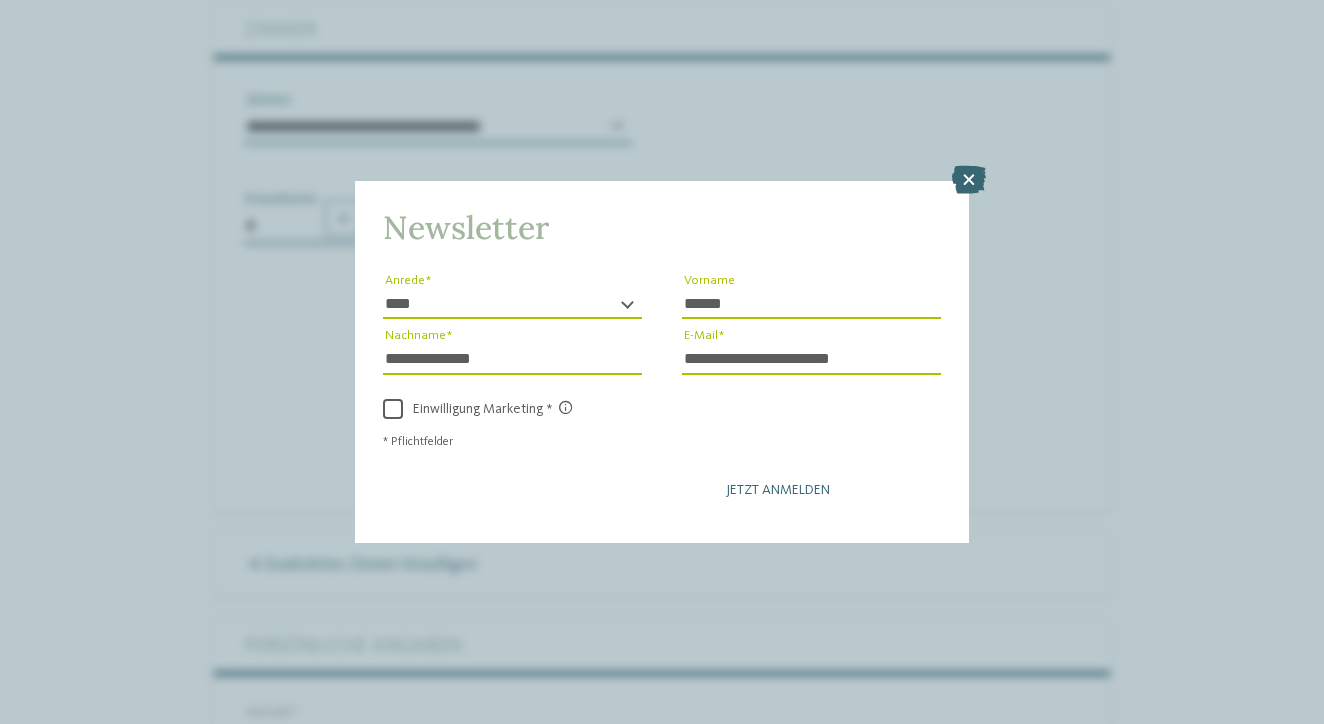 click on "Jetzt anmelden" at bounding box center [778, 490] 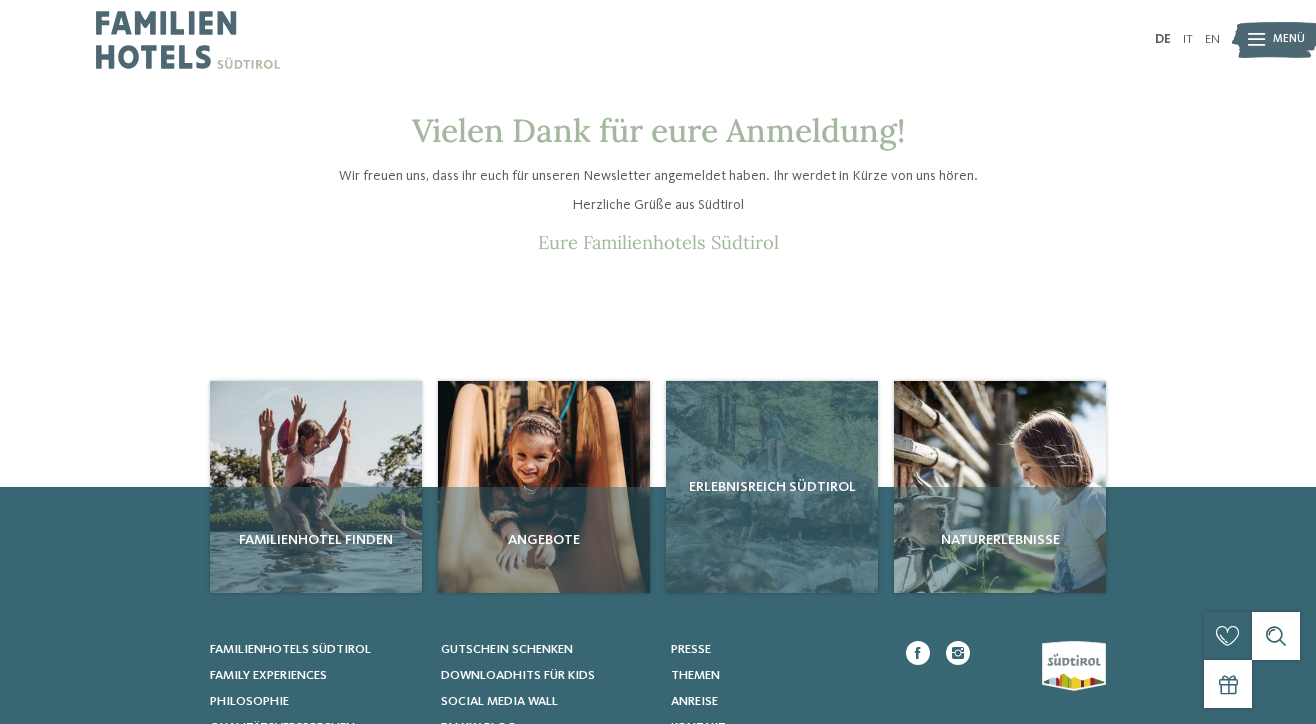 scroll, scrollTop: 0, scrollLeft: 0, axis: both 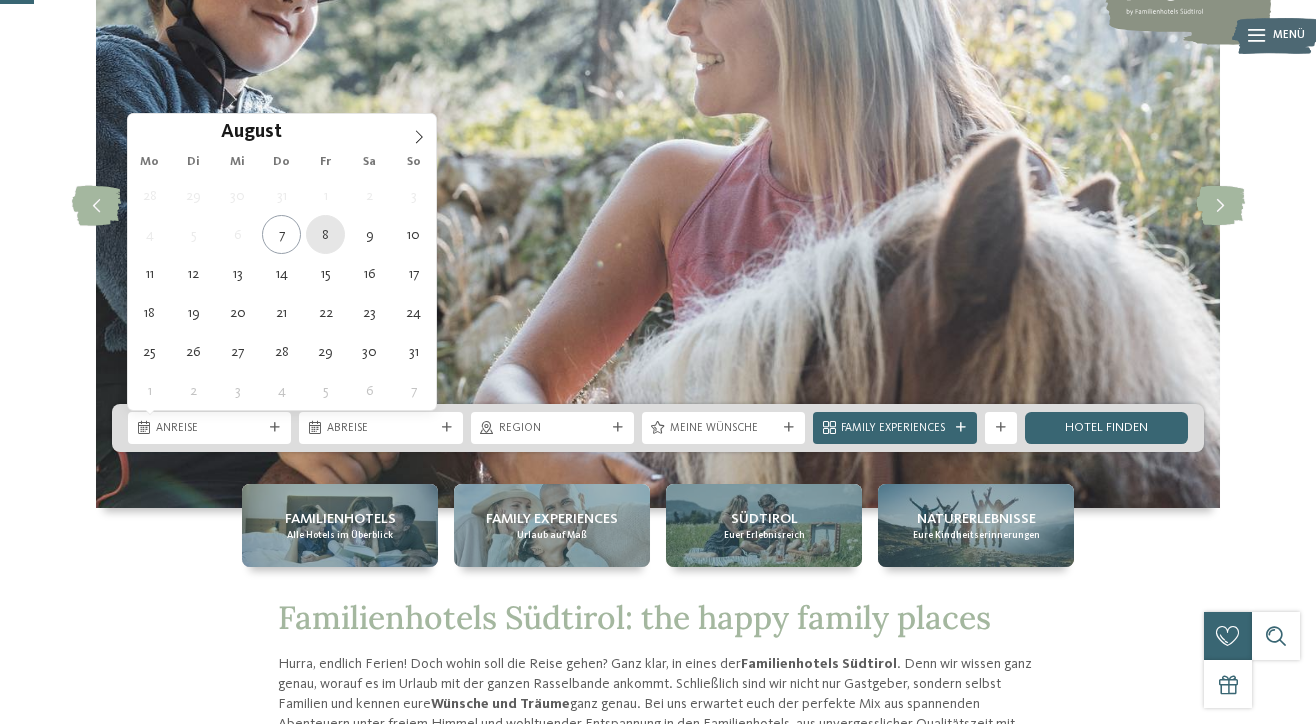 type on "[DATE]" 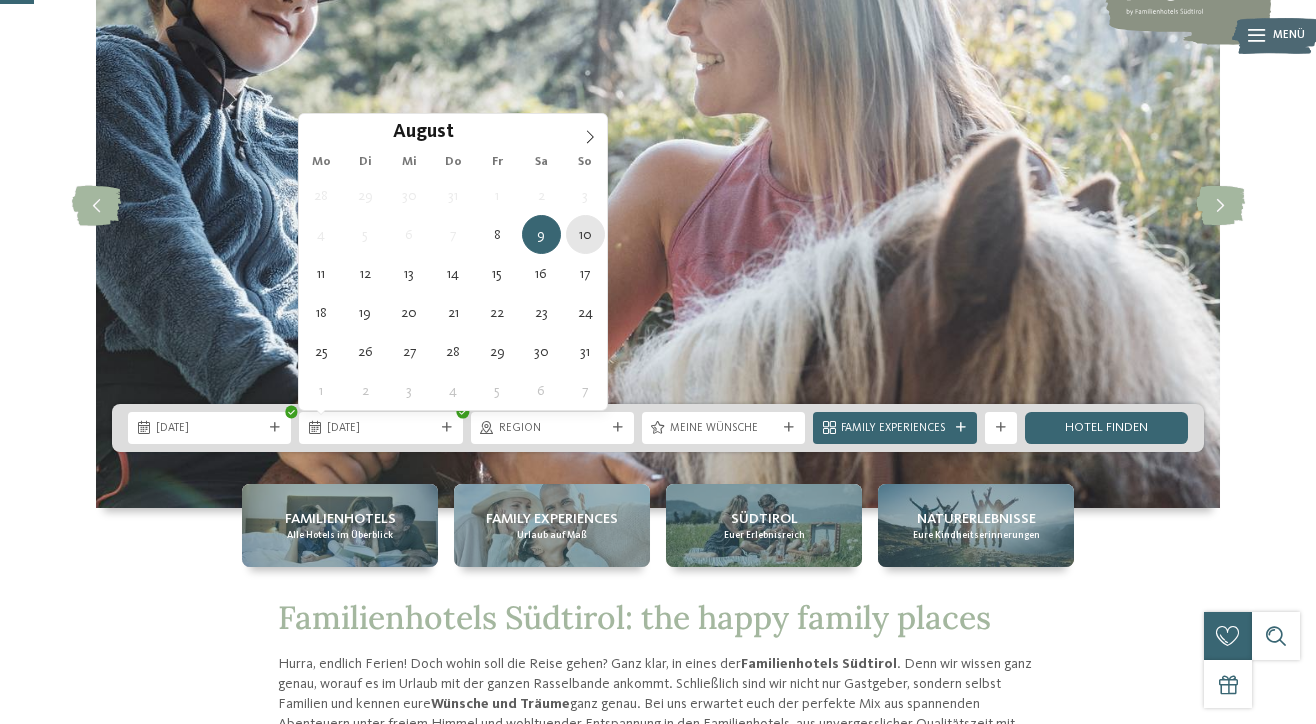 type on "10.08.2025" 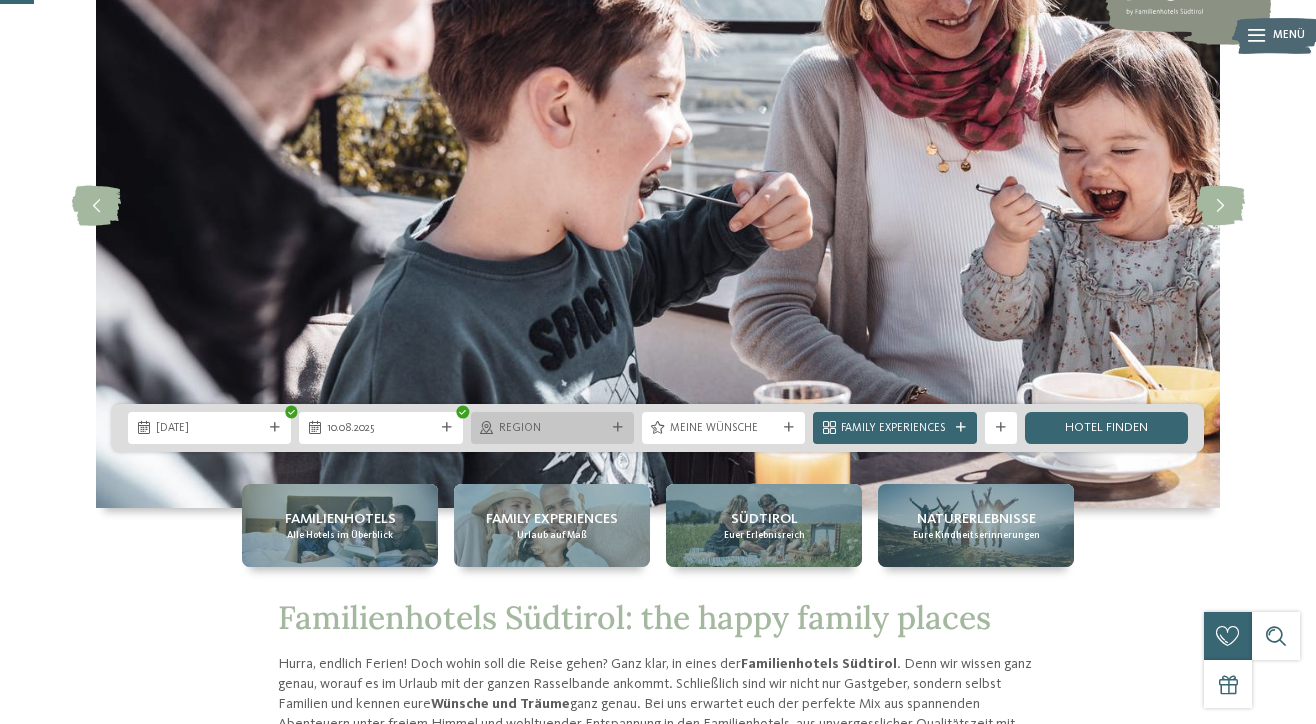 click at bounding box center [618, 428] 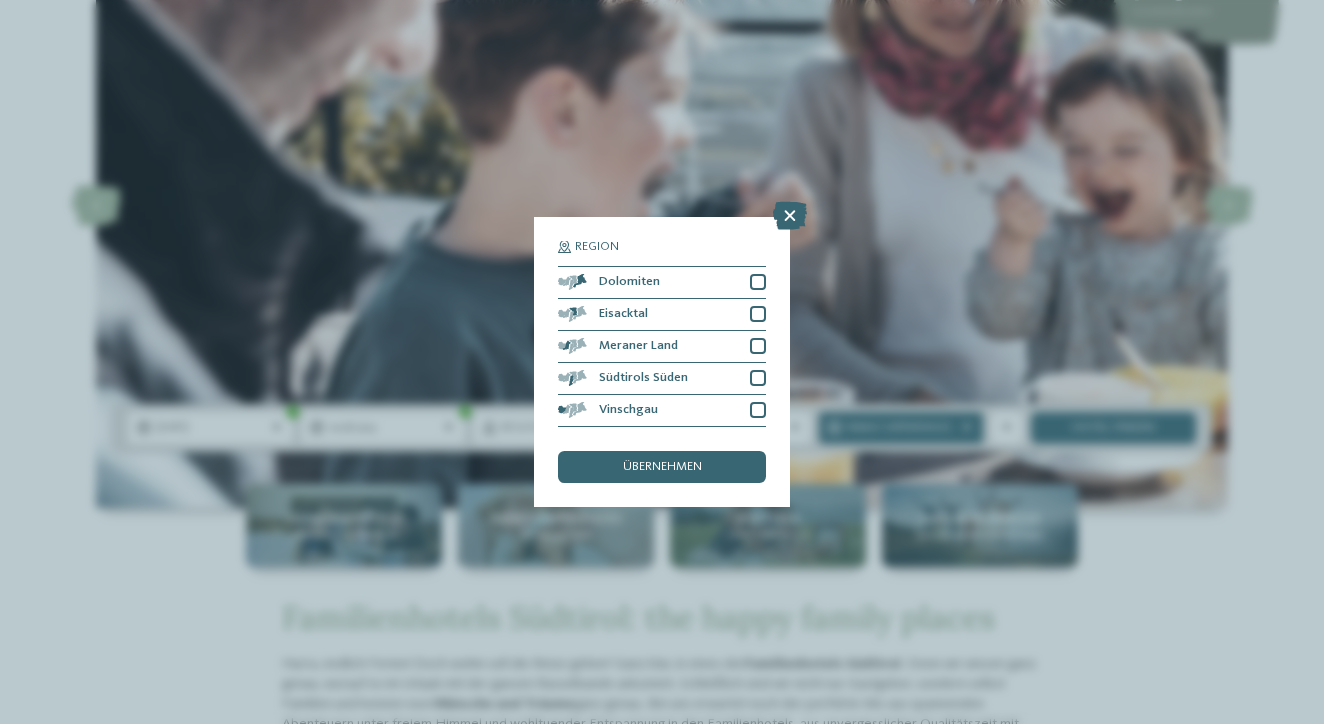 click on "Region
Dolomiten" at bounding box center [662, 362] 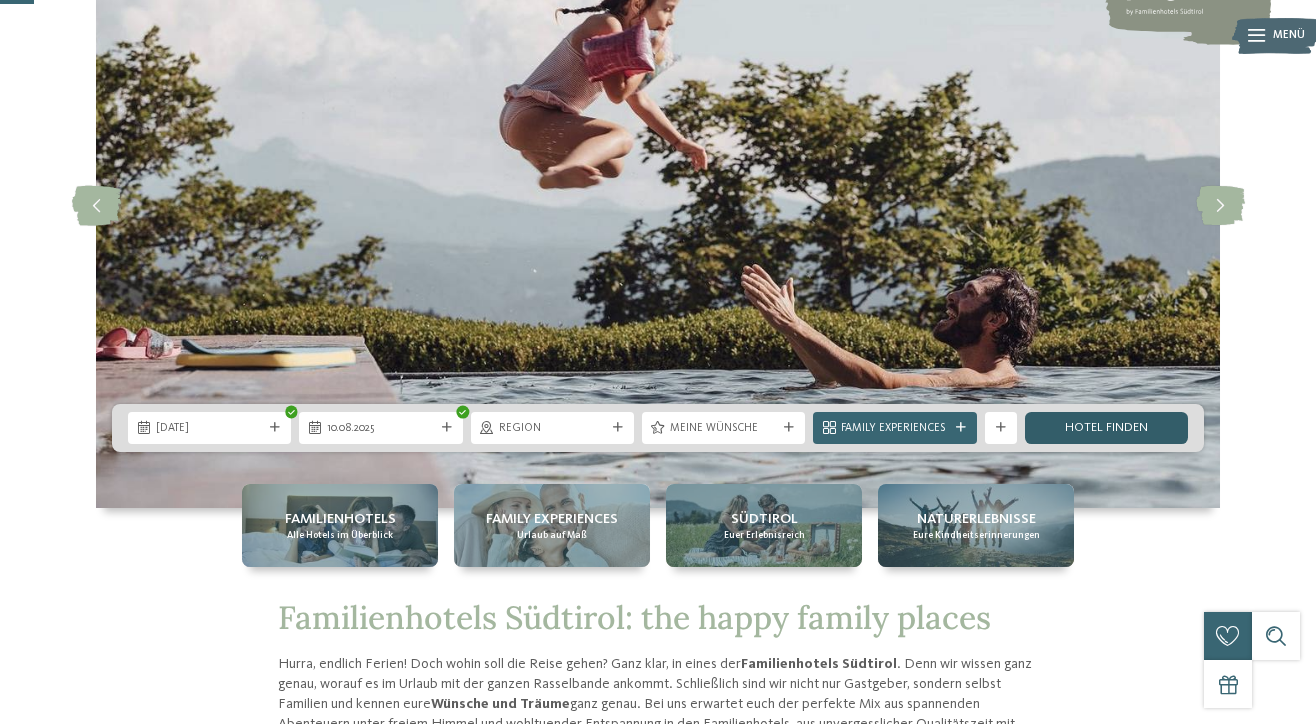 click on "Hotel finden" at bounding box center [1106, 428] 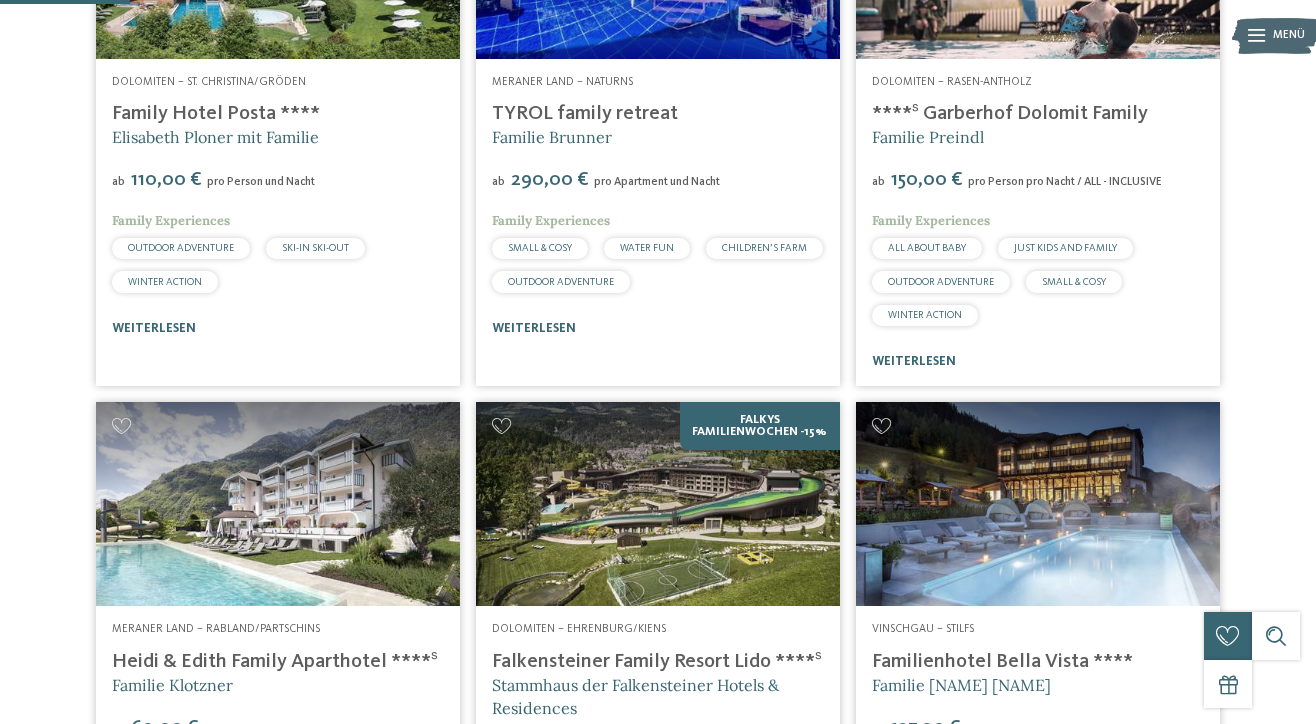 scroll, scrollTop: 0, scrollLeft: 0, axis: both 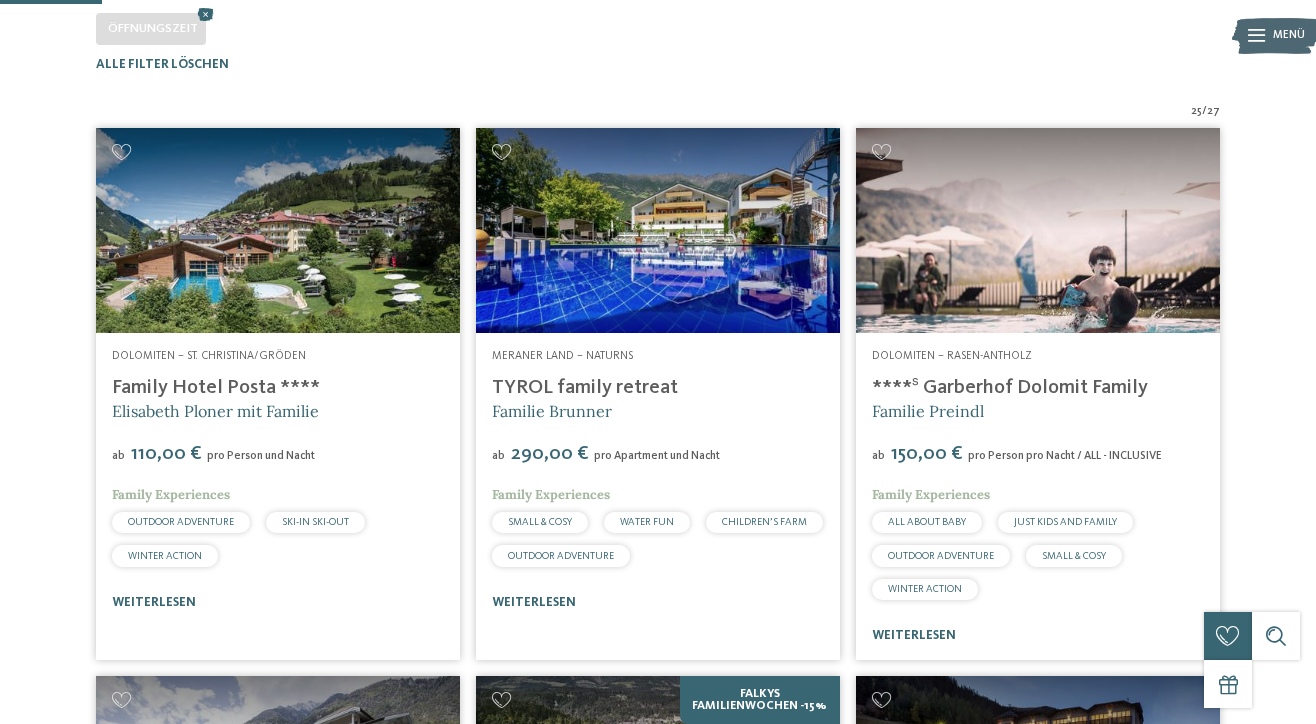 click at bounding box center (1038, 230) 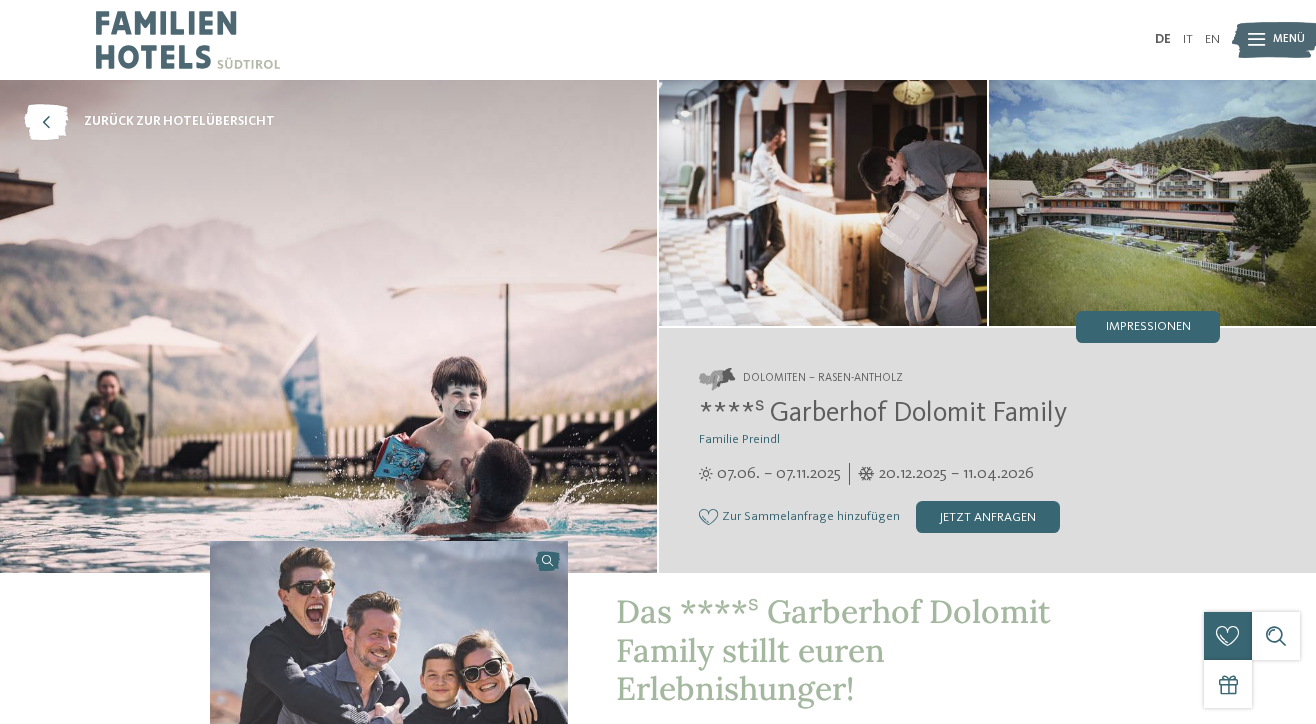 scroll, scrollTop: 0, scrollLeft: 0, axis: both 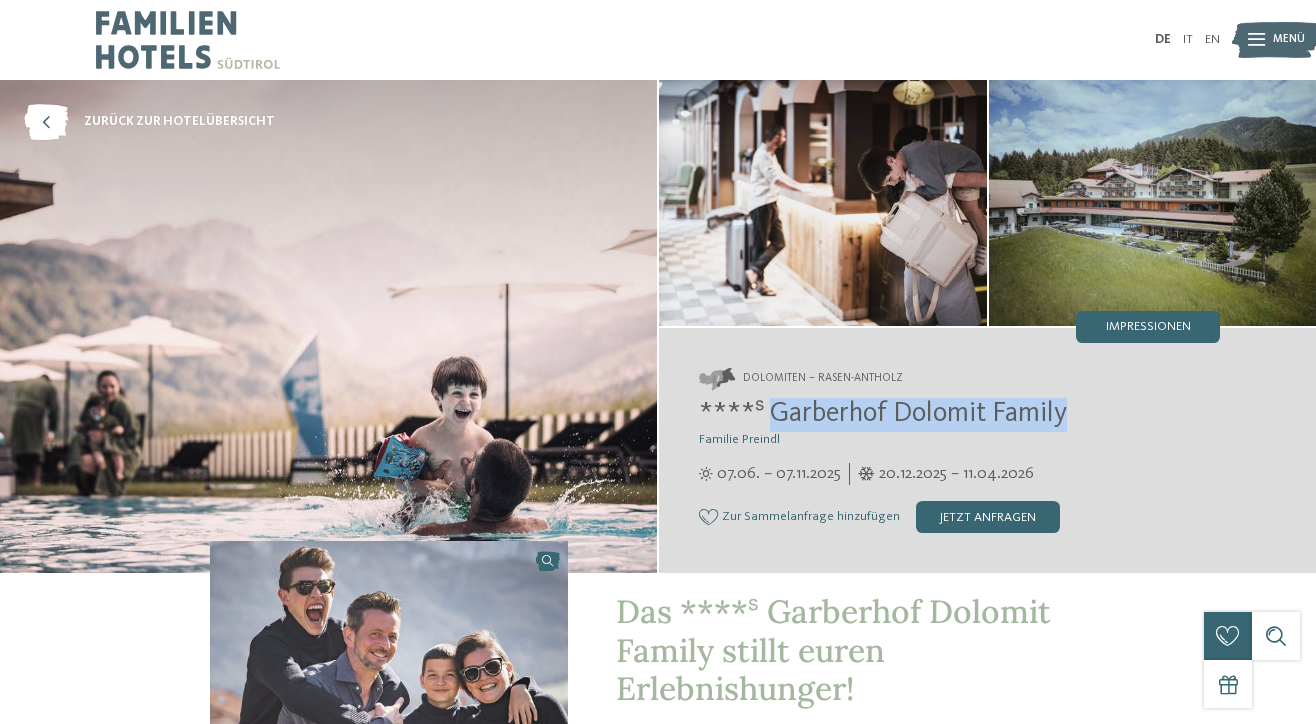 drag, startPoint x: 1024, startPoint y: 423, endPoint x: 769, endPoint y: 413, distance: 255.196 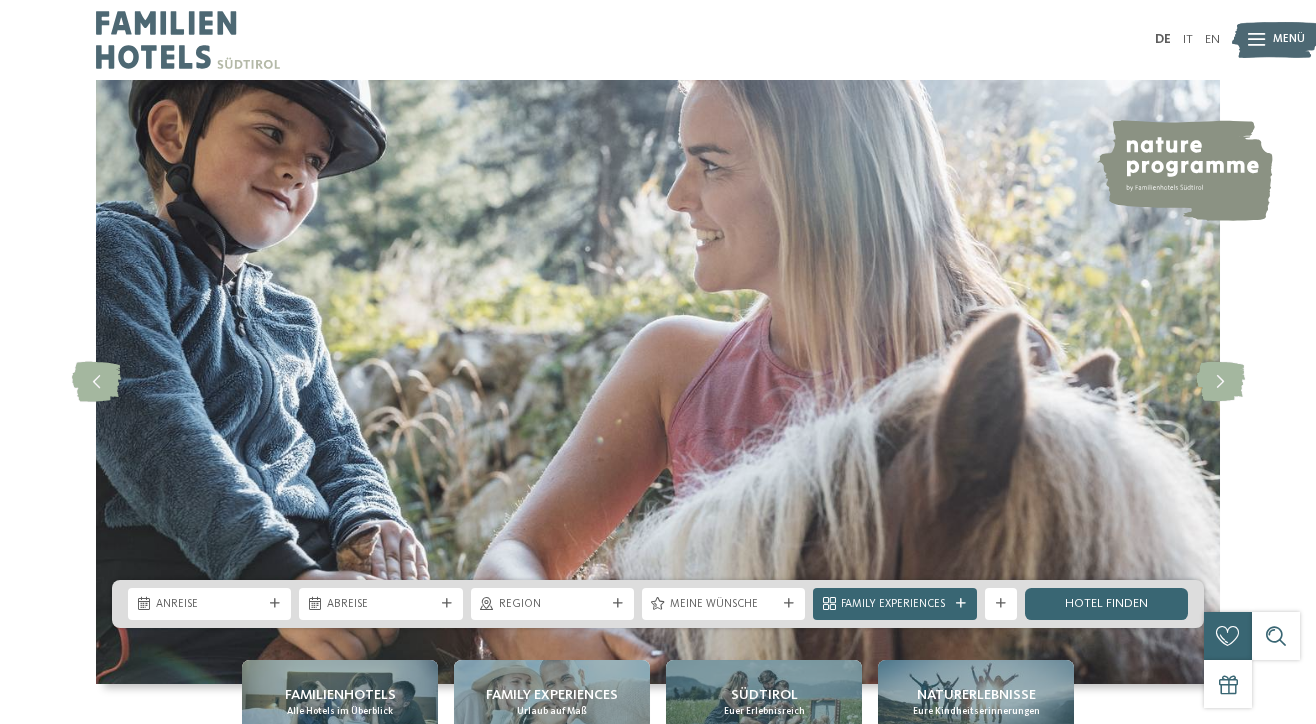 scroll, scrollTop: 0, scrollLeft: 0, axis: both 